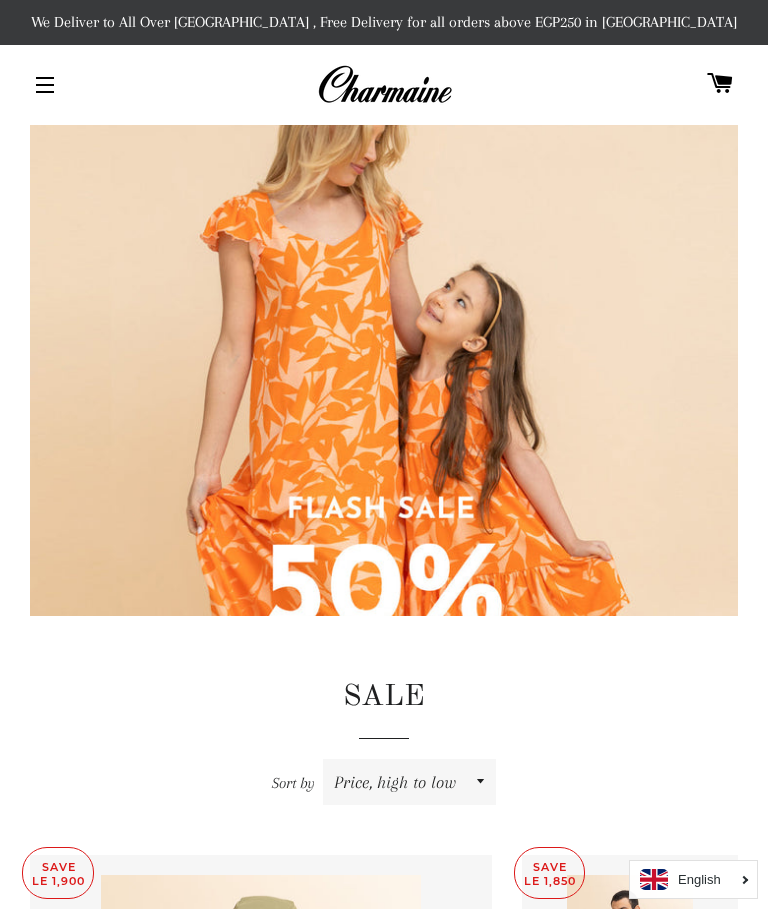 scroll, scrollTop: 0, scrollLeft: 0, axis: both 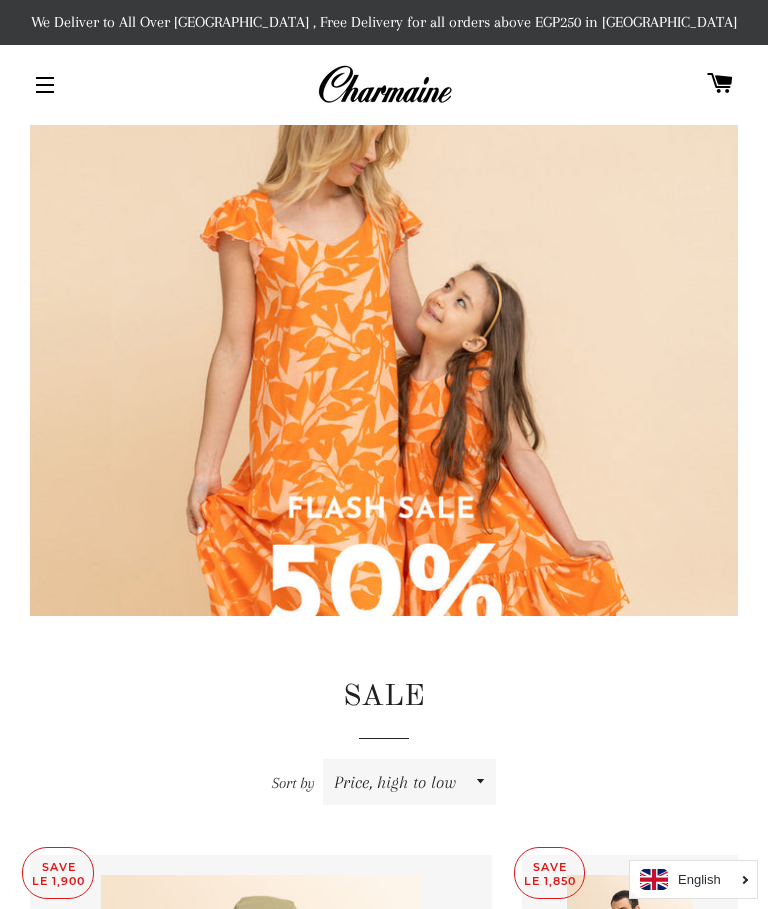click on "Site navigation" at bounding box center (45, 85) 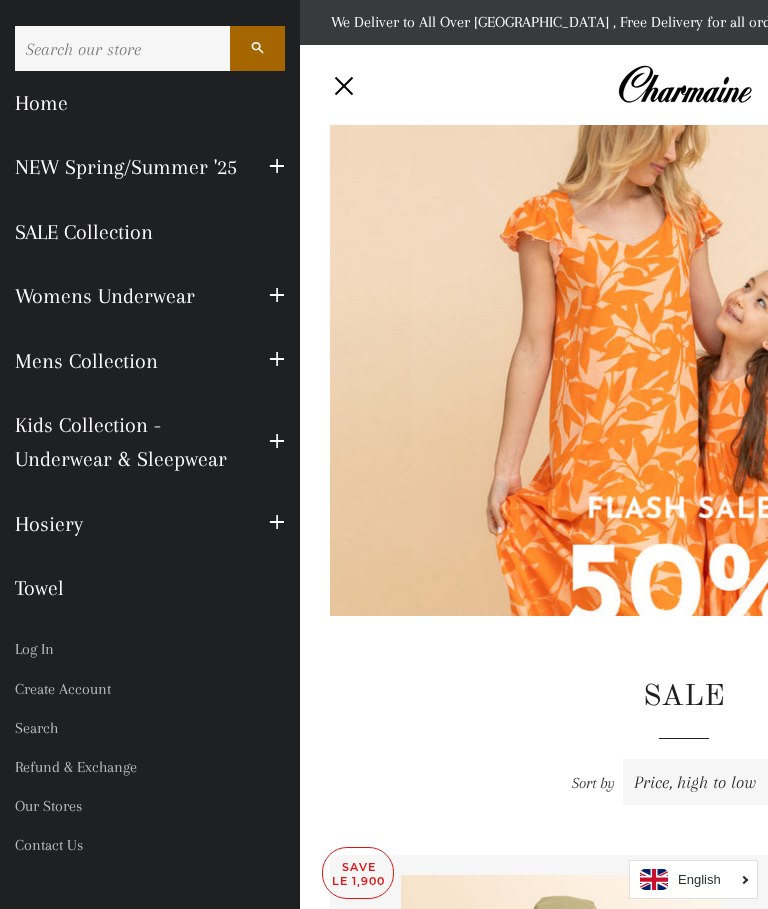 click on "NEW Spring/Summer '25" at bounding box center [127, 167] 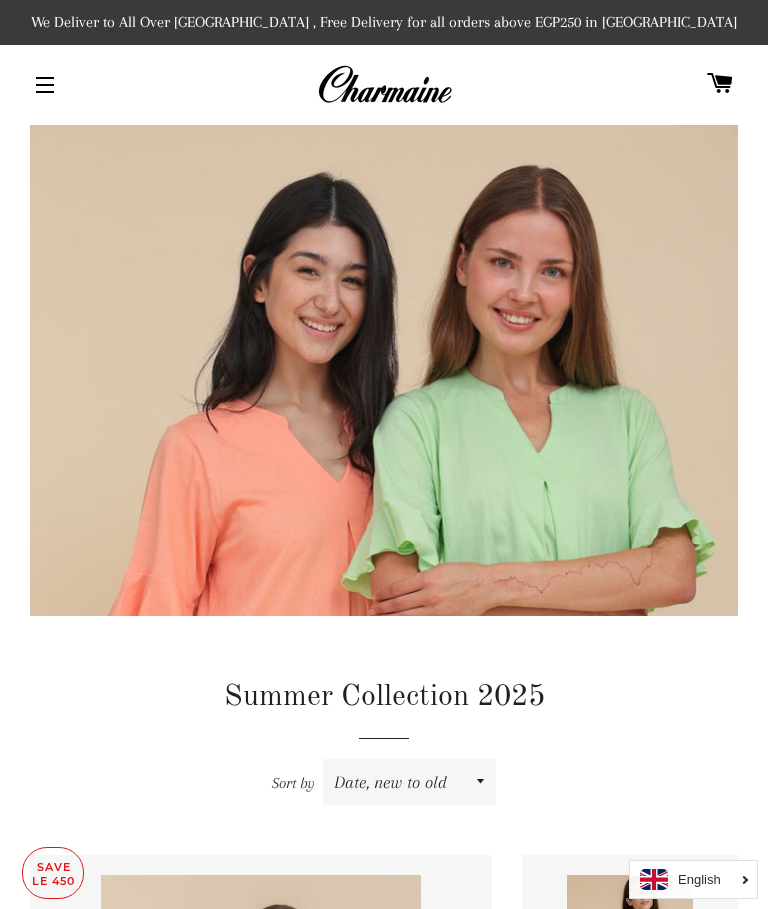 scroll, scrollTop: 0, scrollLeft: 0, axis: both 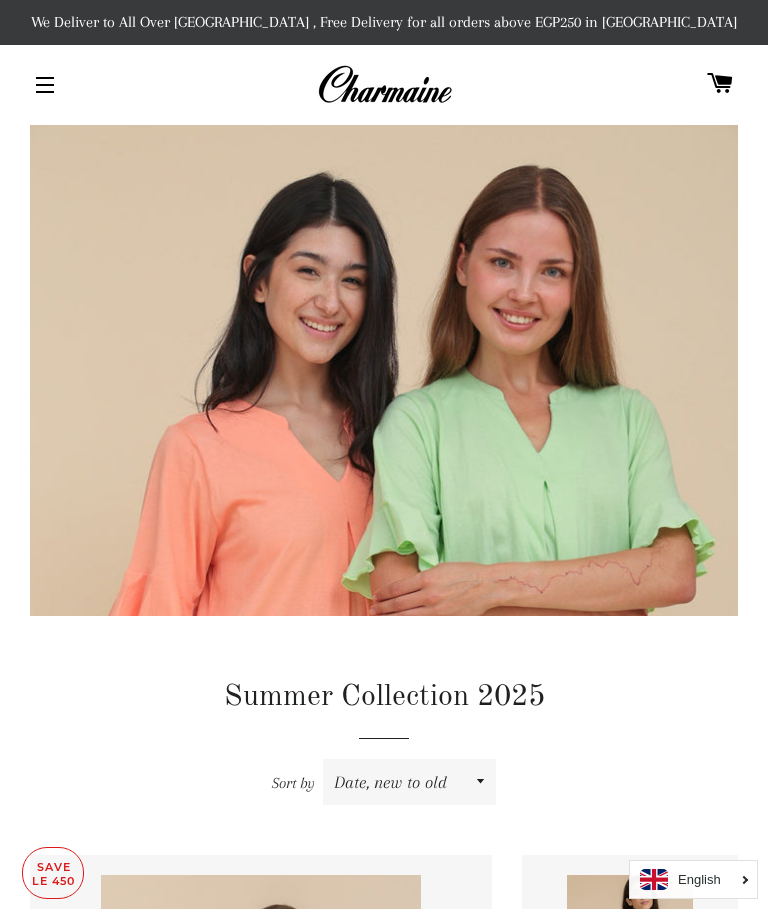click on "Site navigation" at bounding box center [45, 85] 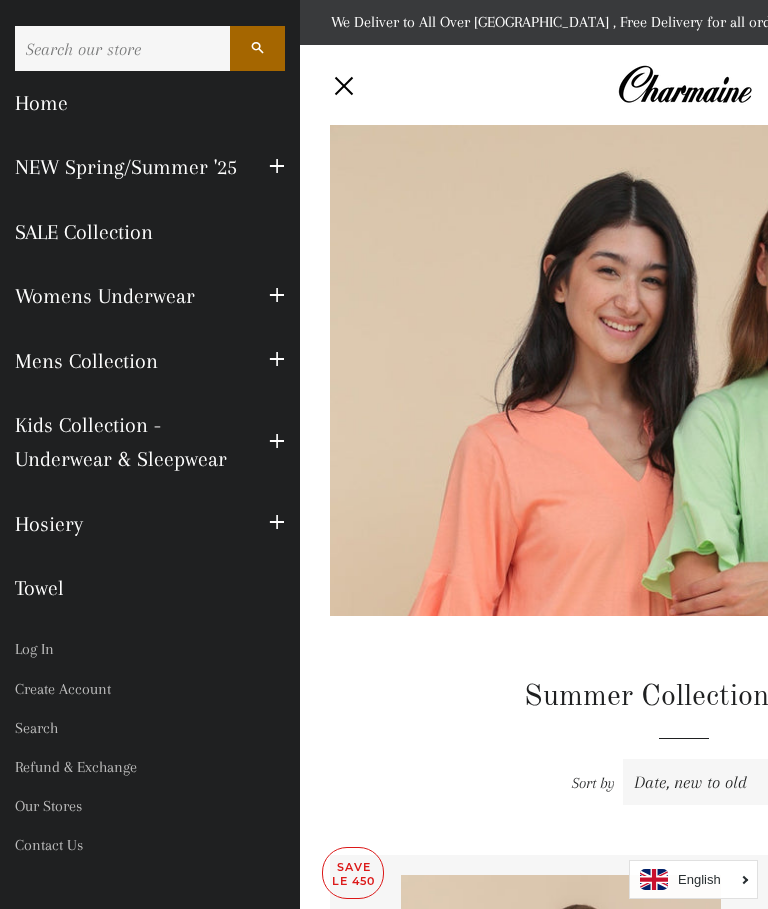 click on "Womens Underwear" at bounding box center (127, 296) 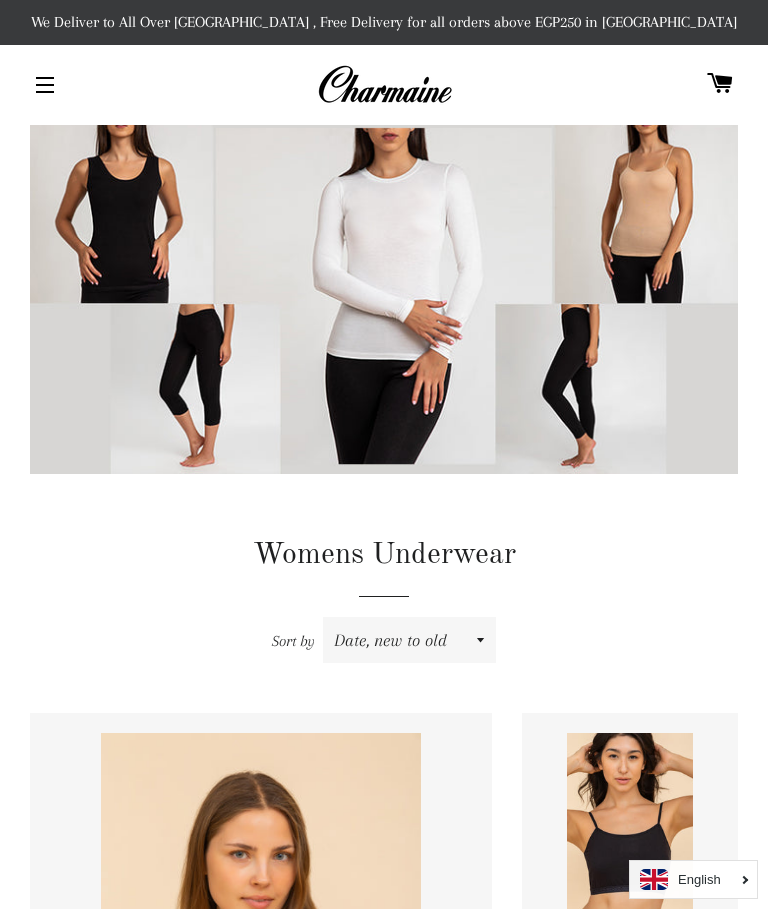 scroll, scrollTop: 0, scrollLeft: 0, axis: both 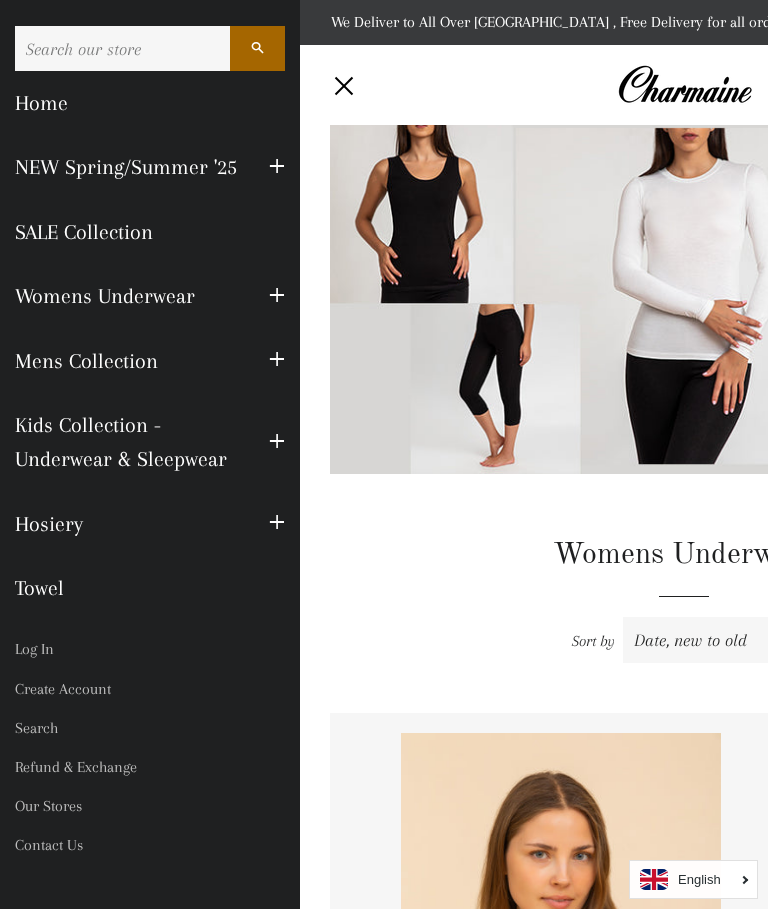 click on "SALE Collection" at bounding box center [150, 232] 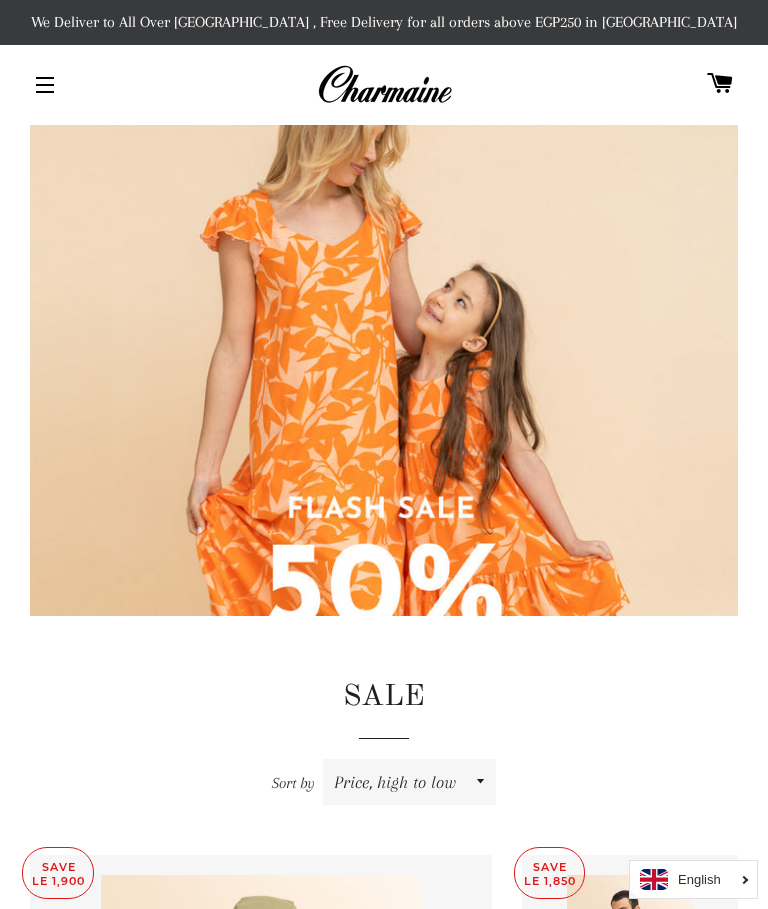 scroll, scrollTop: 0, scrollLeft: 0, axis: both 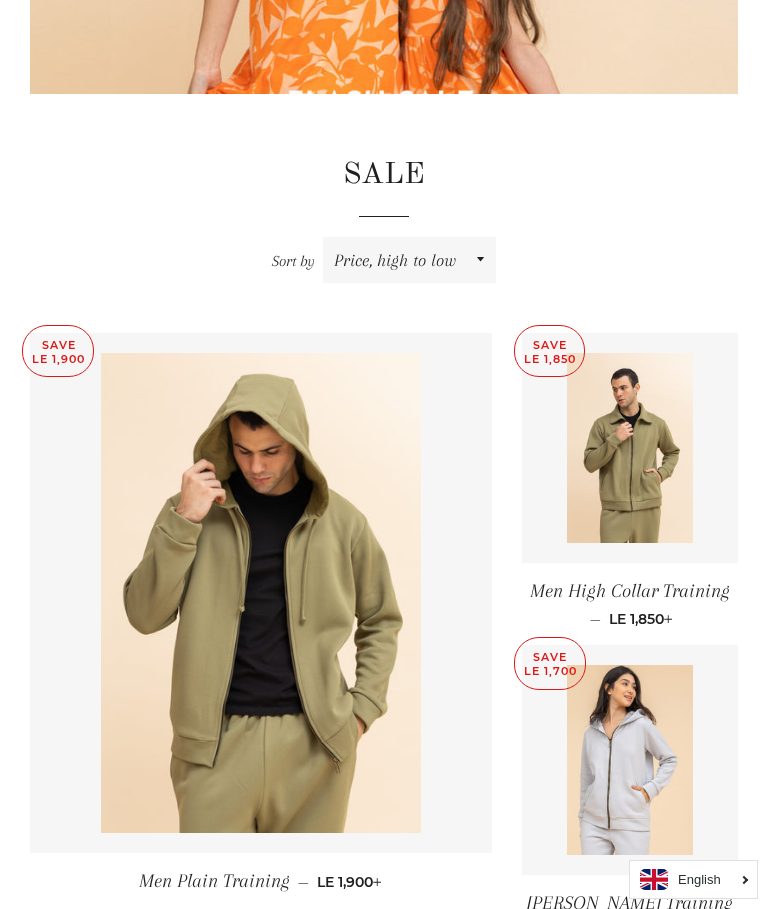 click on "Featured
Best selling
Alphabetically, A-Z
Alphabetically, Z-A
Price, low to high
Price, high to low
Date, old to new
Date, new to old" at bounding box center (409, 260) 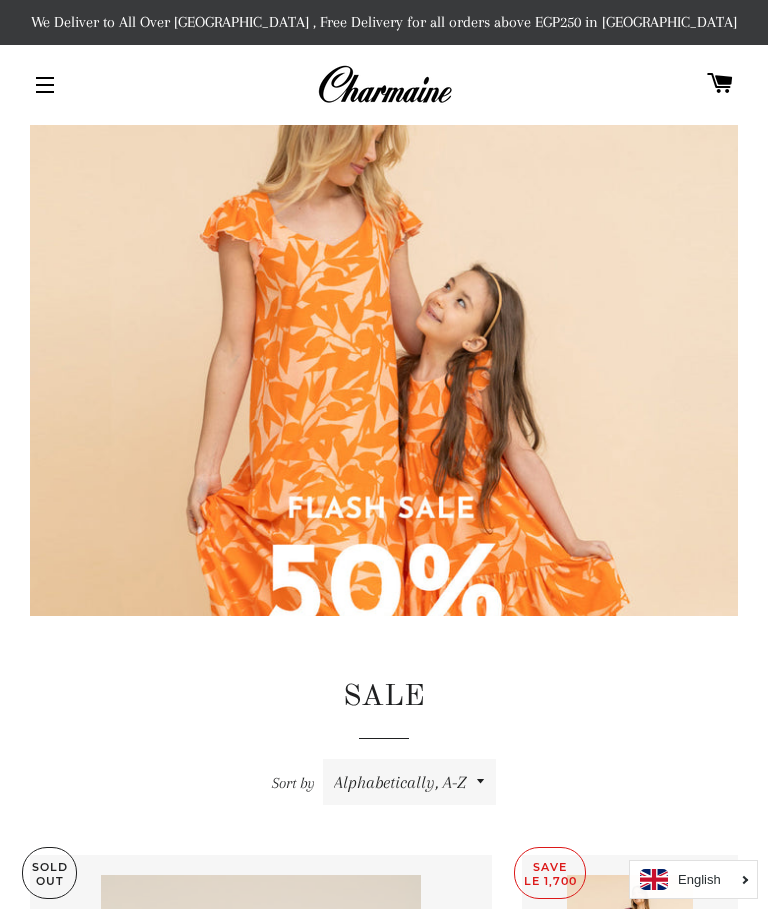 scroll, scrollTop: 0, scrollLeft: 0, axis: both 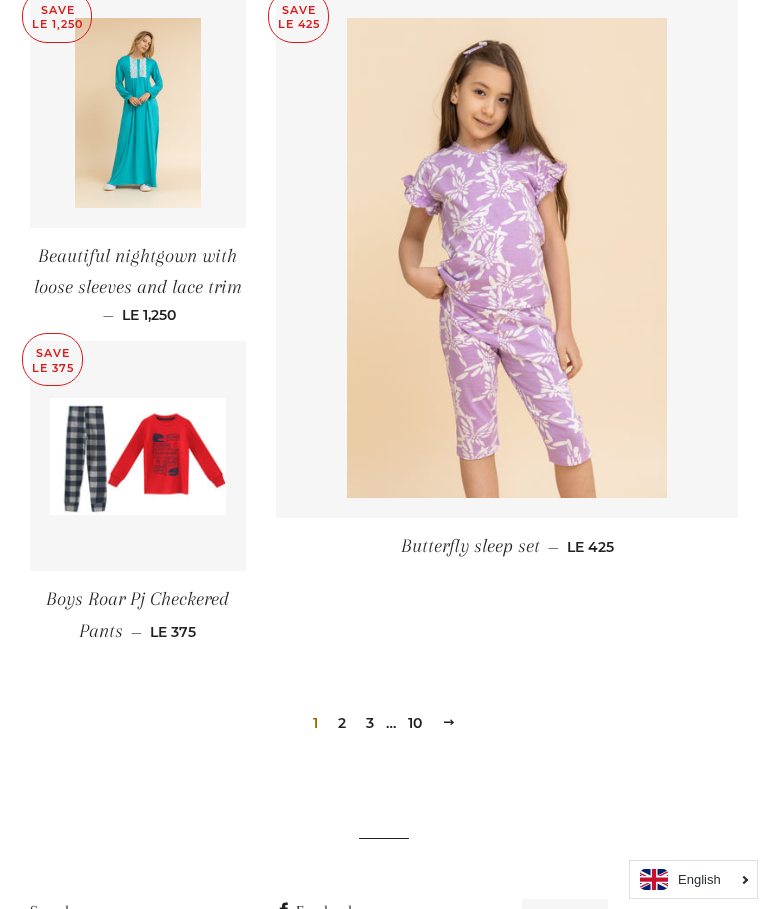 click on "Next" at bounding box center [449, 722] 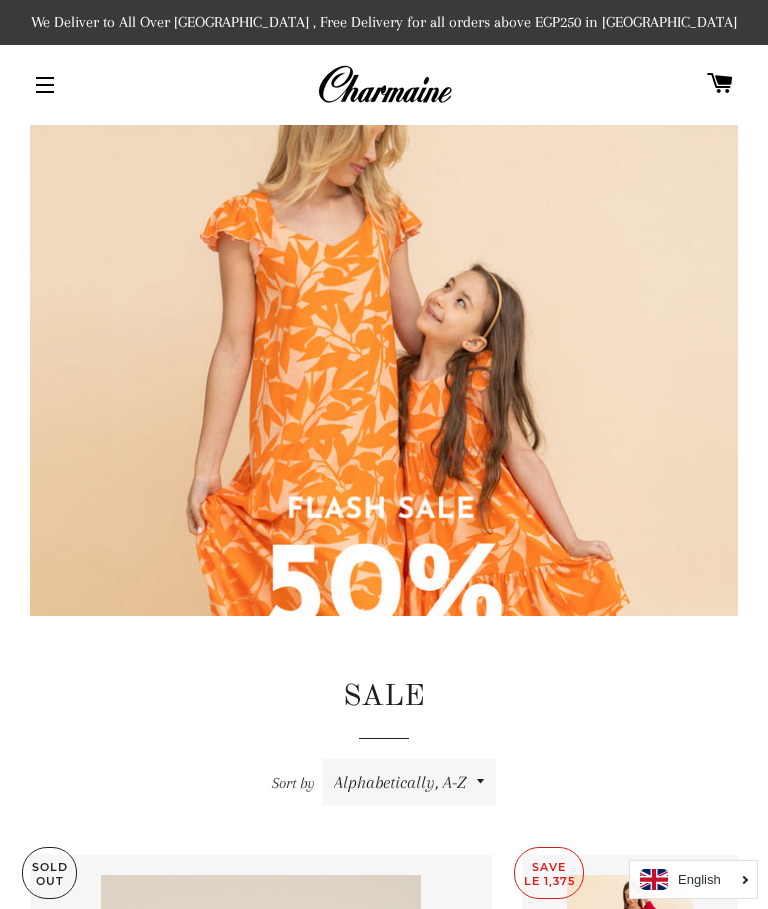 scroll, scrollTop: 0, scrollLeft: 0, axis: both 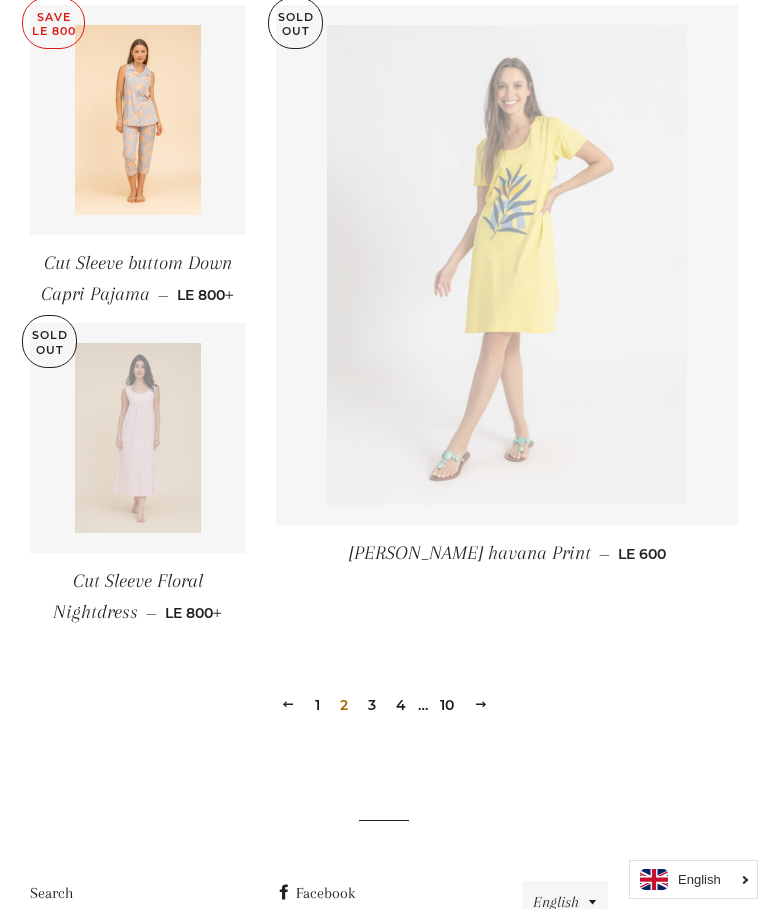click on "Next" at bounding box center (481, 704) 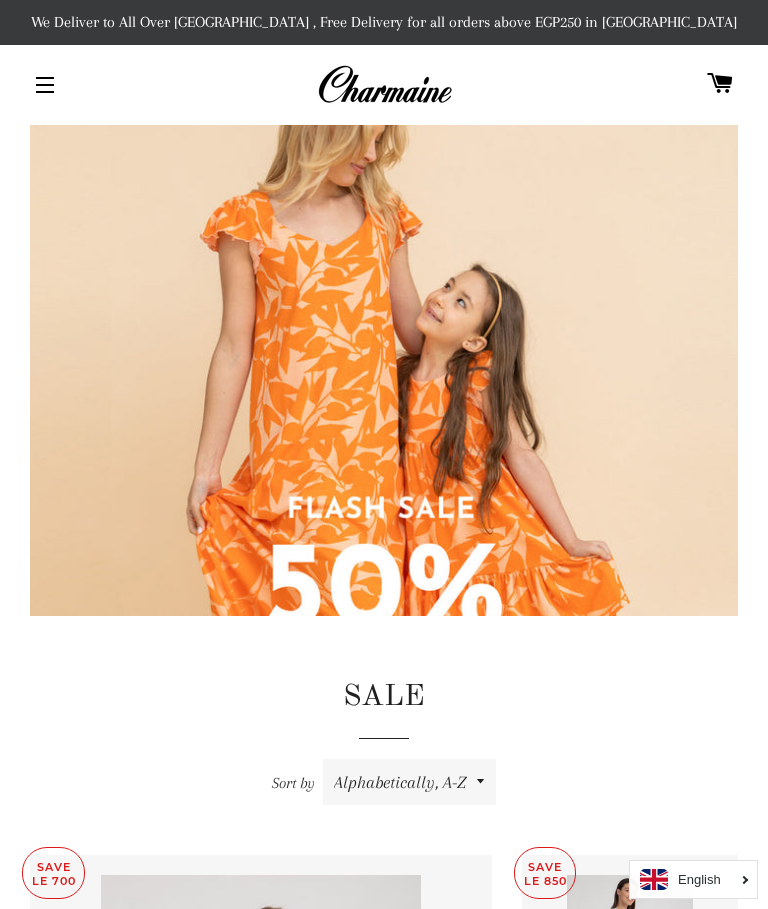 scroll, scrollTop: 0, scrollLeft: 0, axis: both 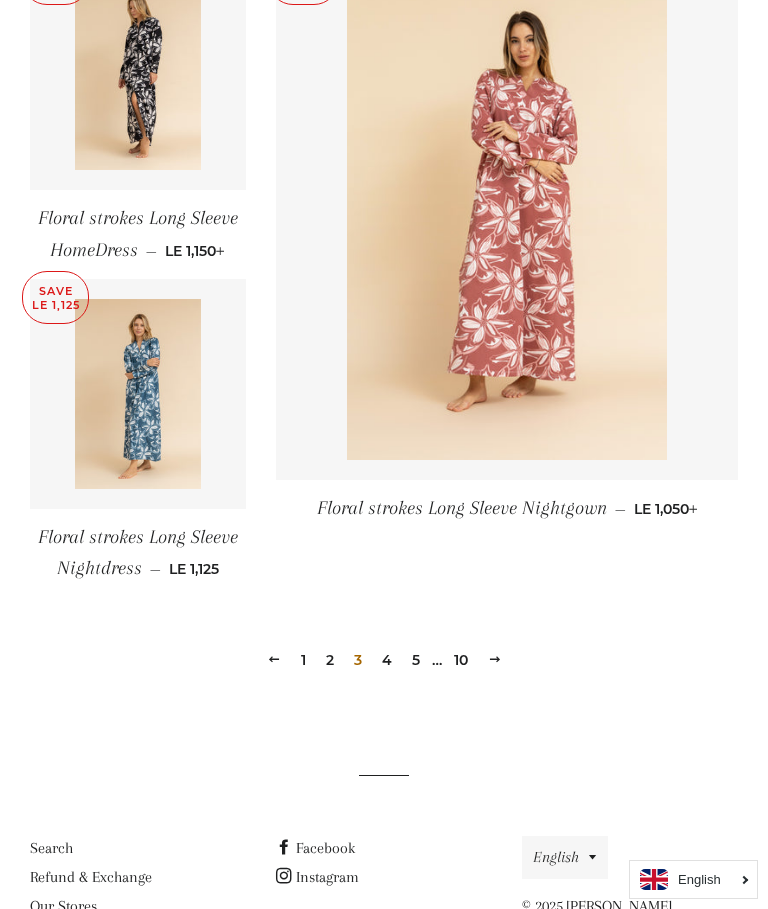 click at bounding box center [495, 659] 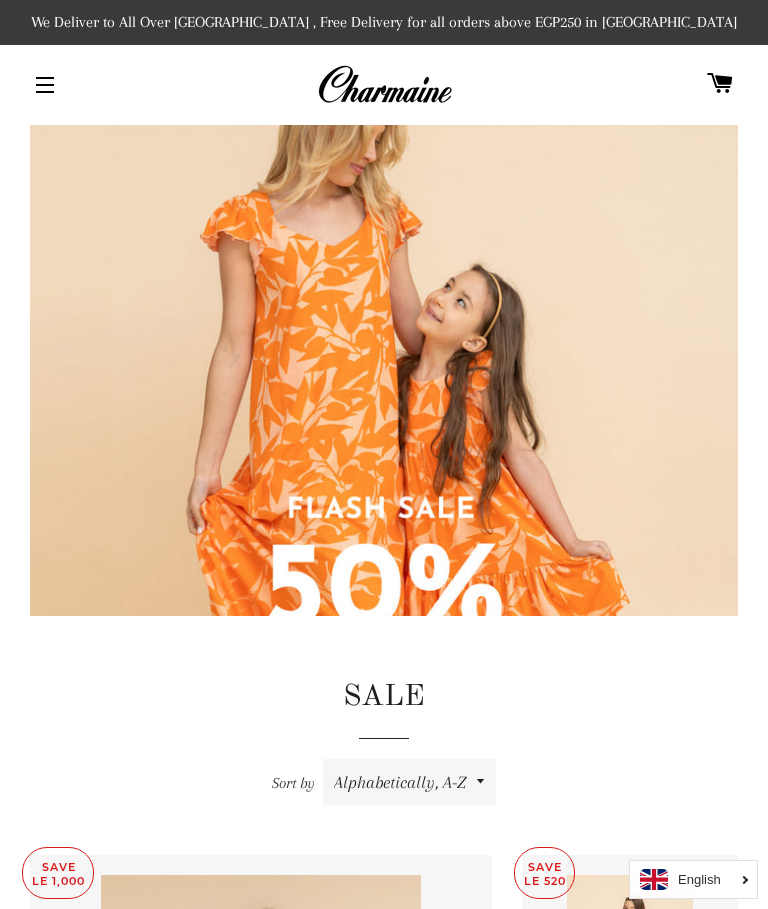 scroll, scrollTop: 0, scrollLeft: 0, axis: both 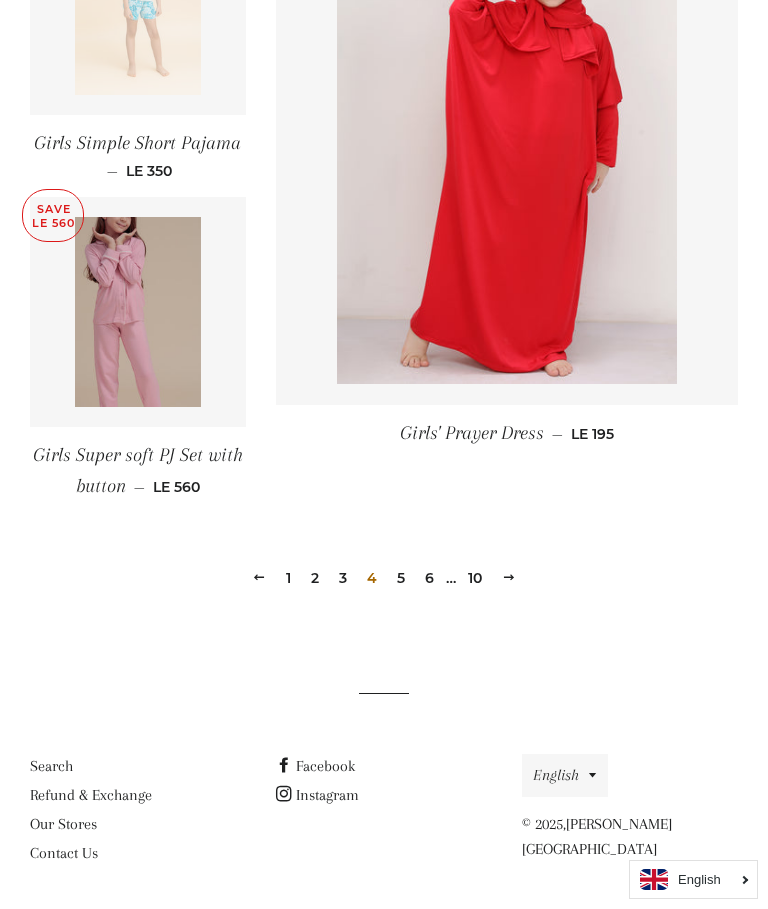 click at bounding box center (509, 577) 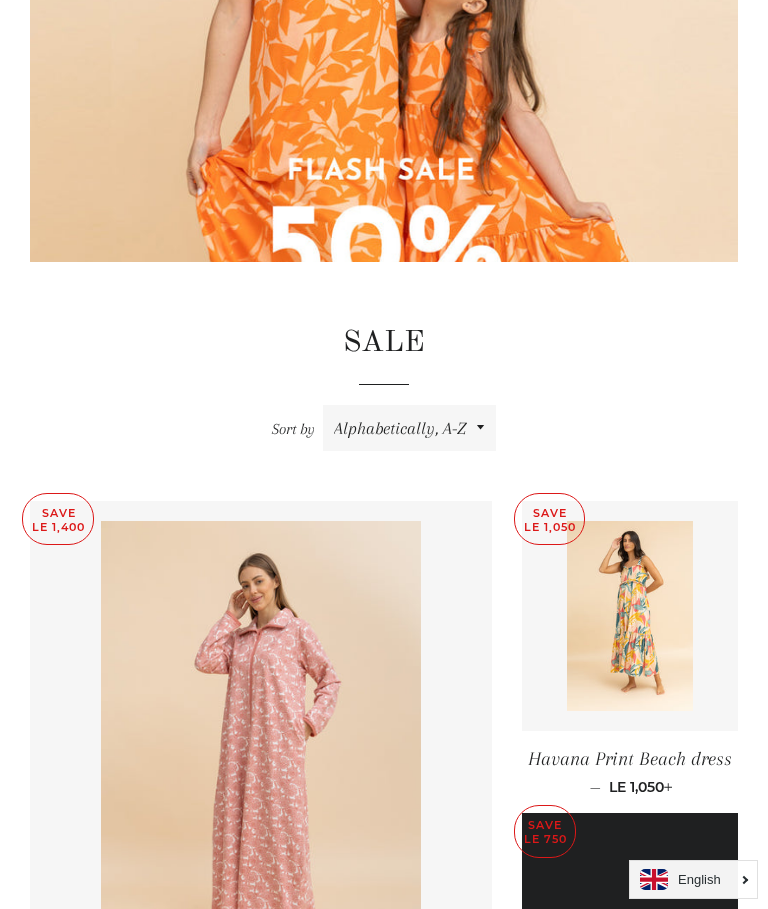 scroll, scrollTop: 0, scrollLeft: 0, axis: both 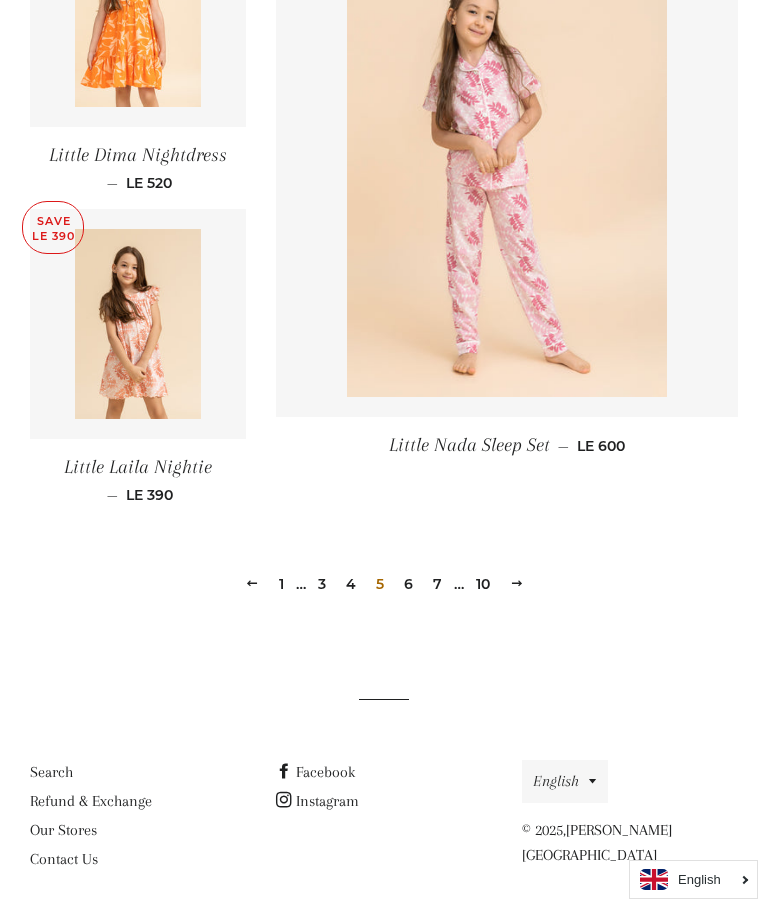 click at bounding box center [517, 583] 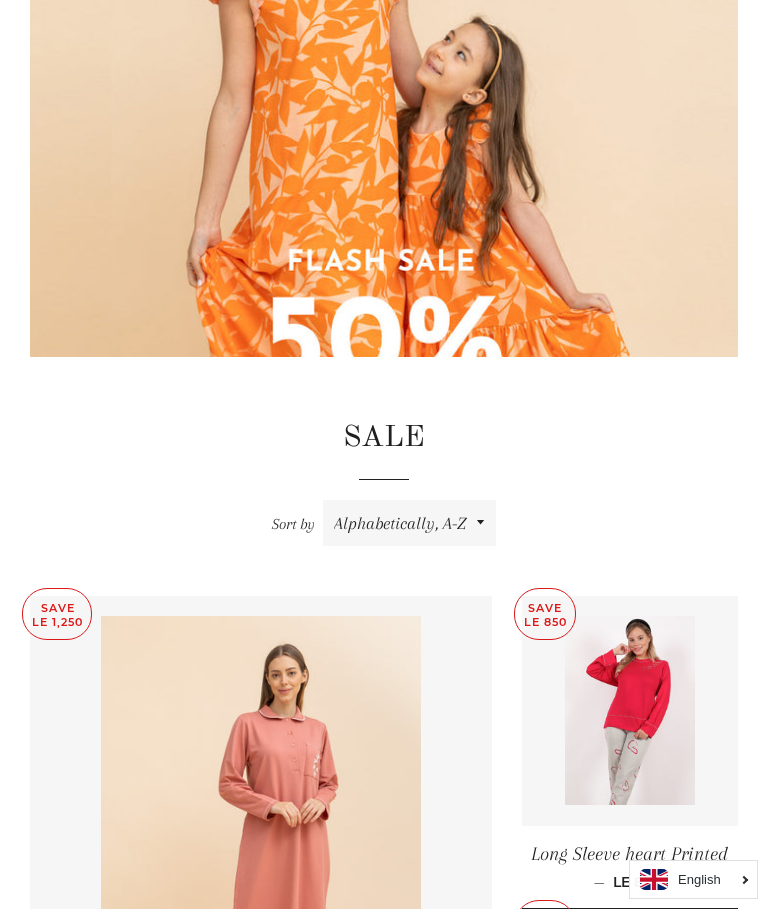 scroll, scrollTop: 0, scrollLeft: 0, axis: both 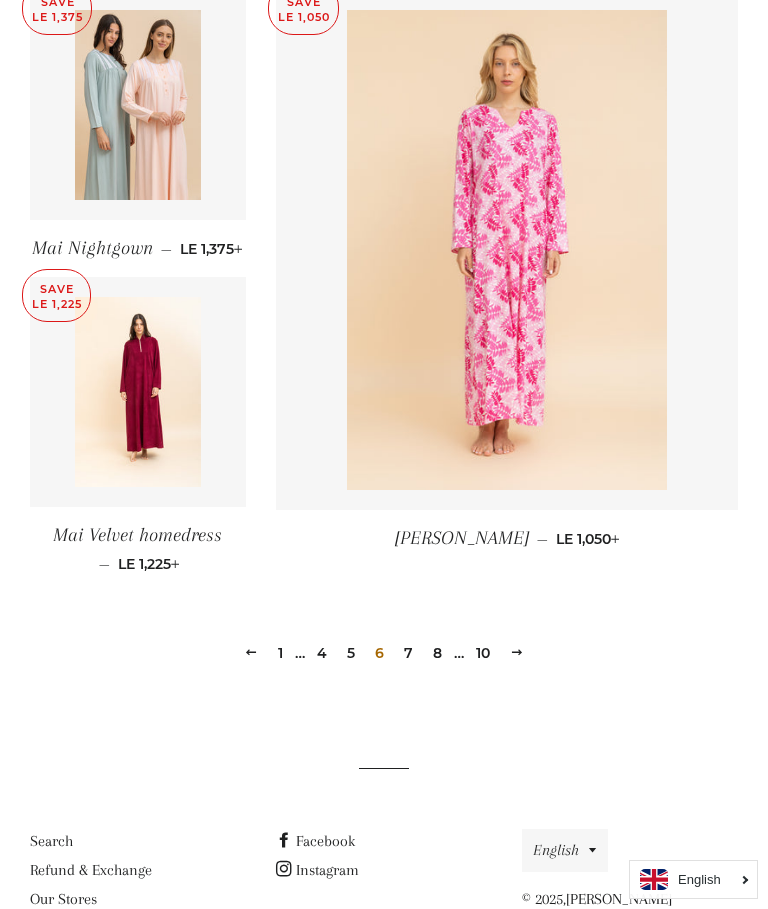 click at bounding box center [517, 652] 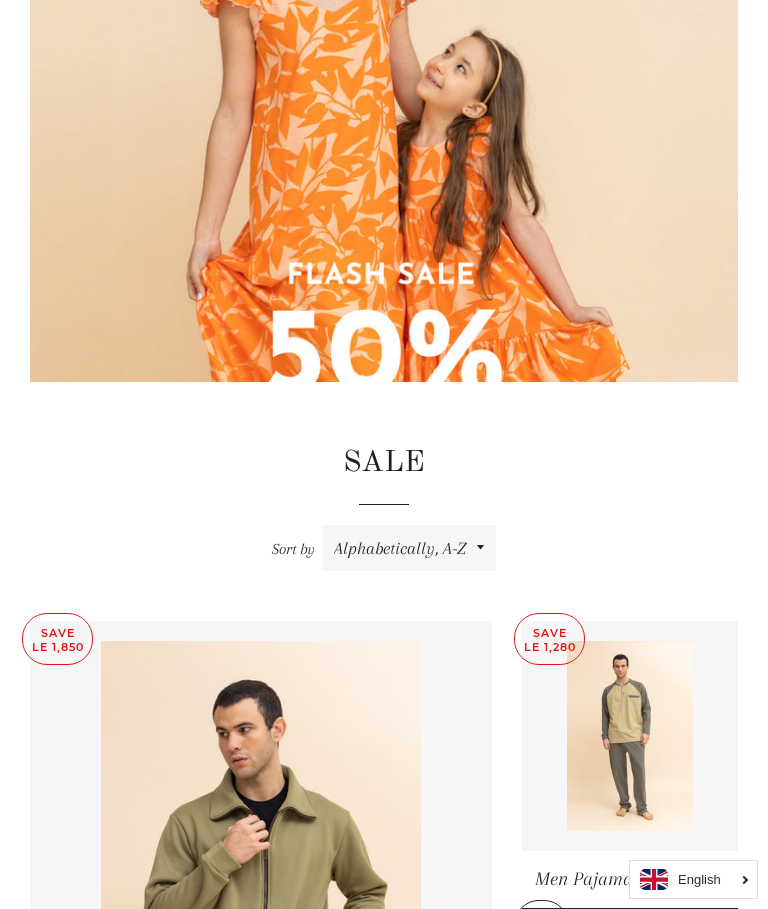 scroll, scrollTop: 0, scrollLeft: 0, axis: both 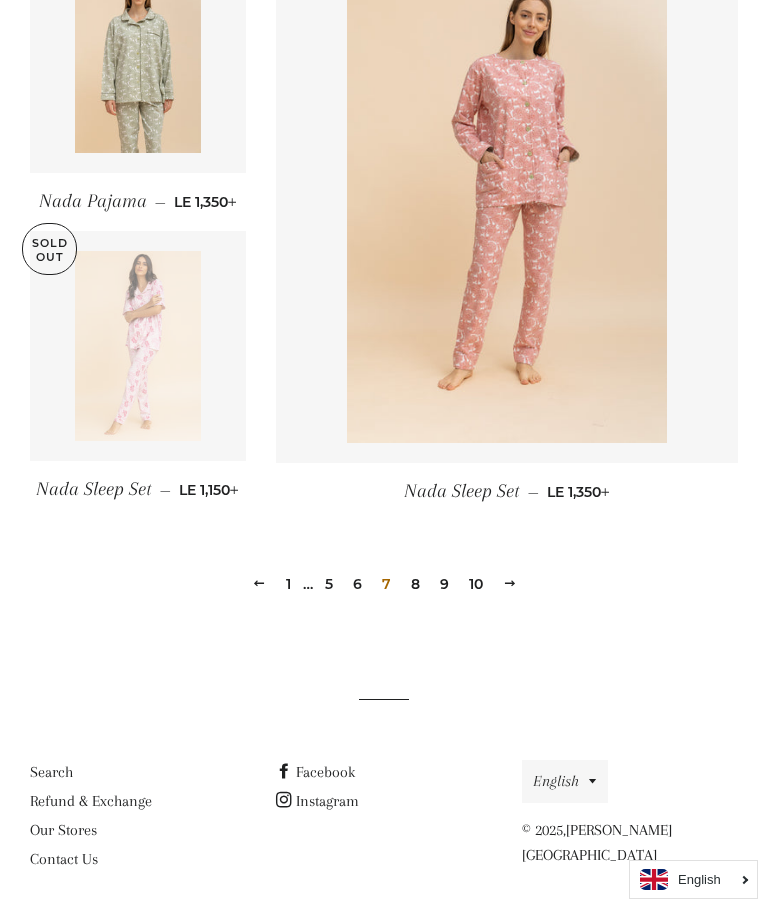 click at bounding box center (510, 583) 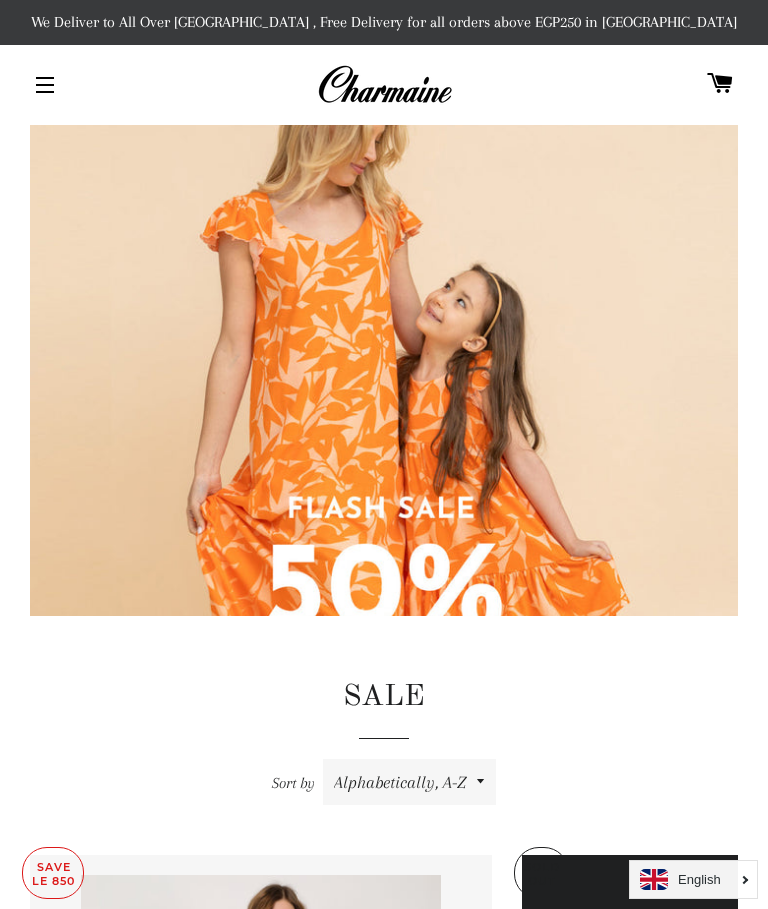 scroll, scrollTop: 247, scrollLeft: 0, axis: vertical 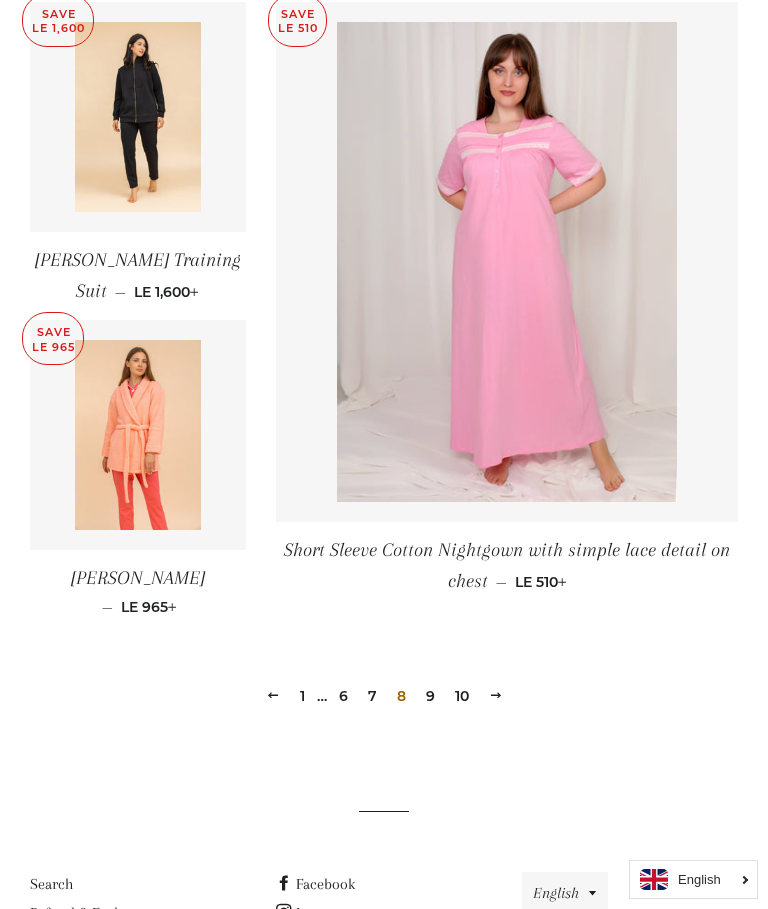 click at bounding box center [496, 695] 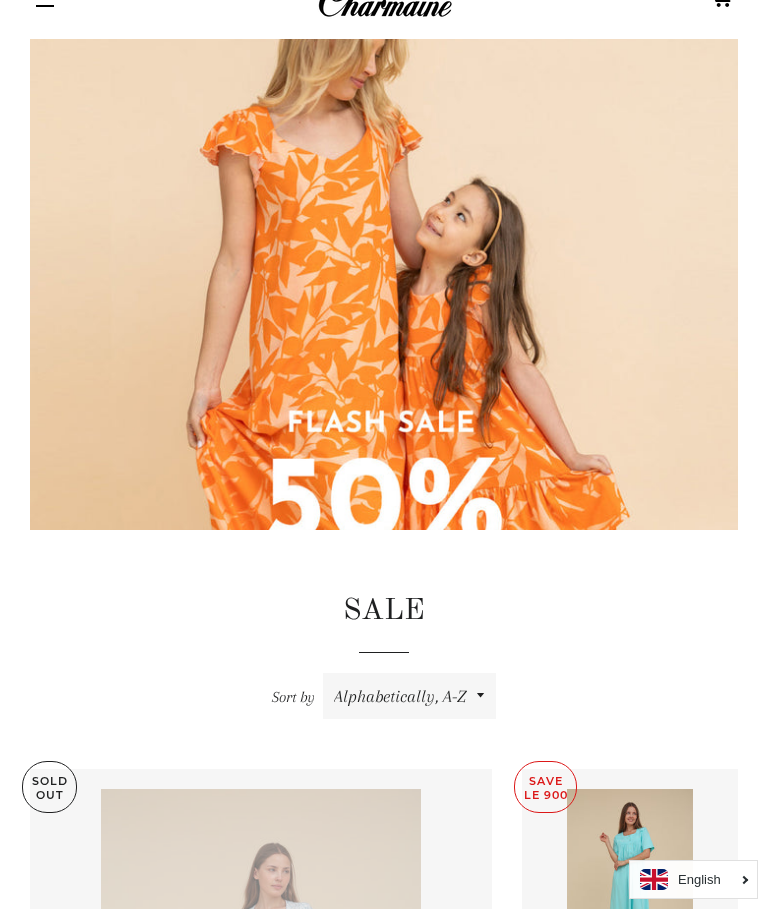 scroll, scrollTop: 0, scrollLeft: 0, axis: both 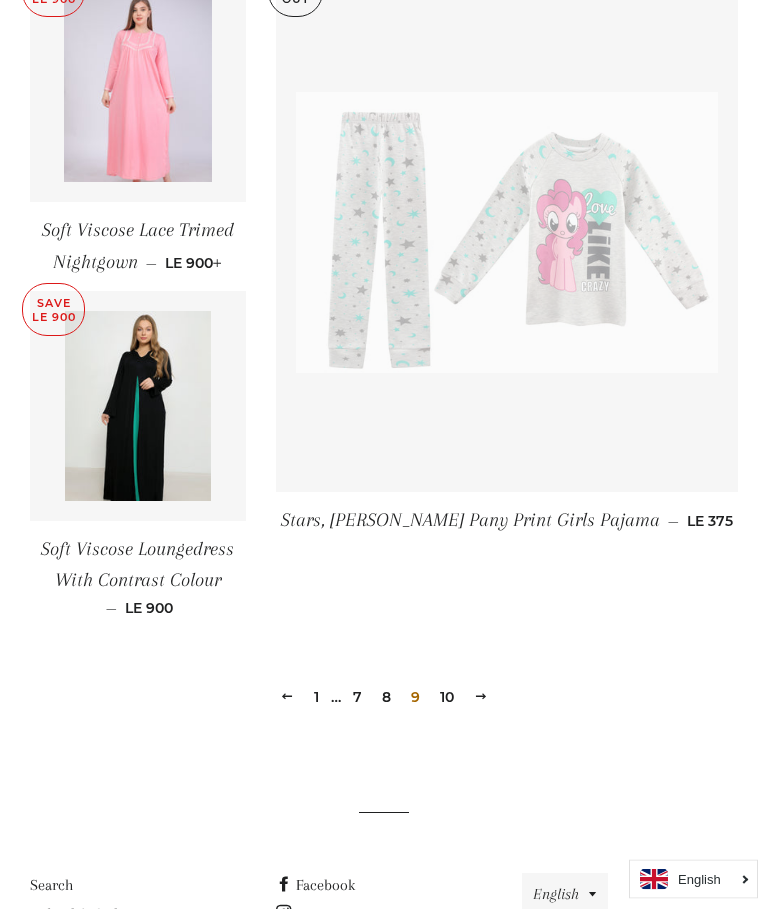 click at bounding box center [481, 697] 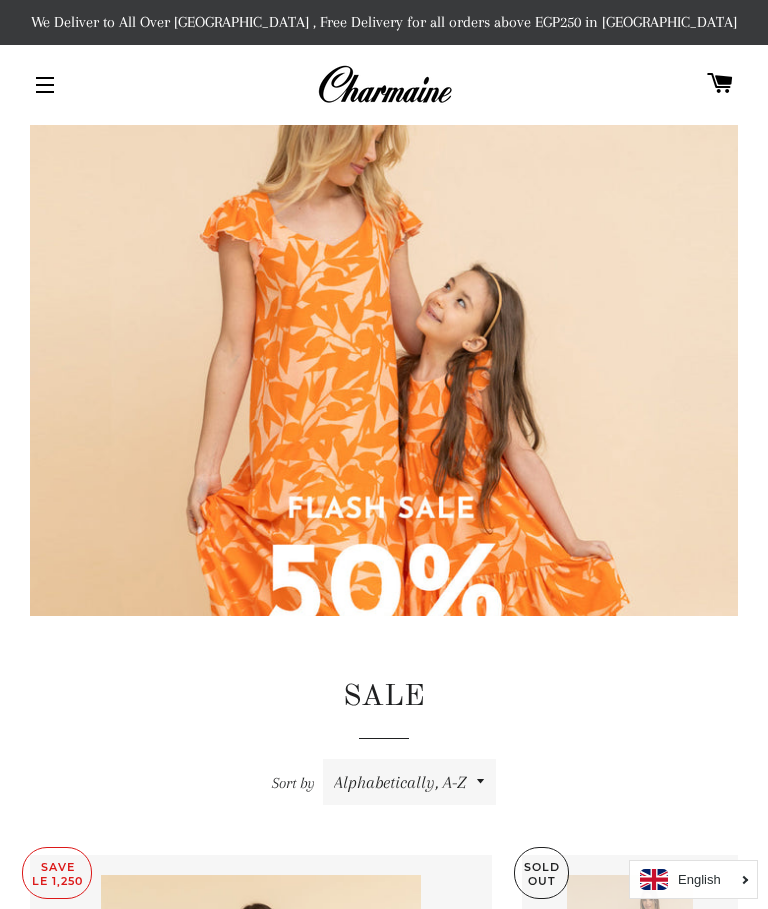 scroll, scrollTop: 332, scrollLeft: 0, axis: vertical 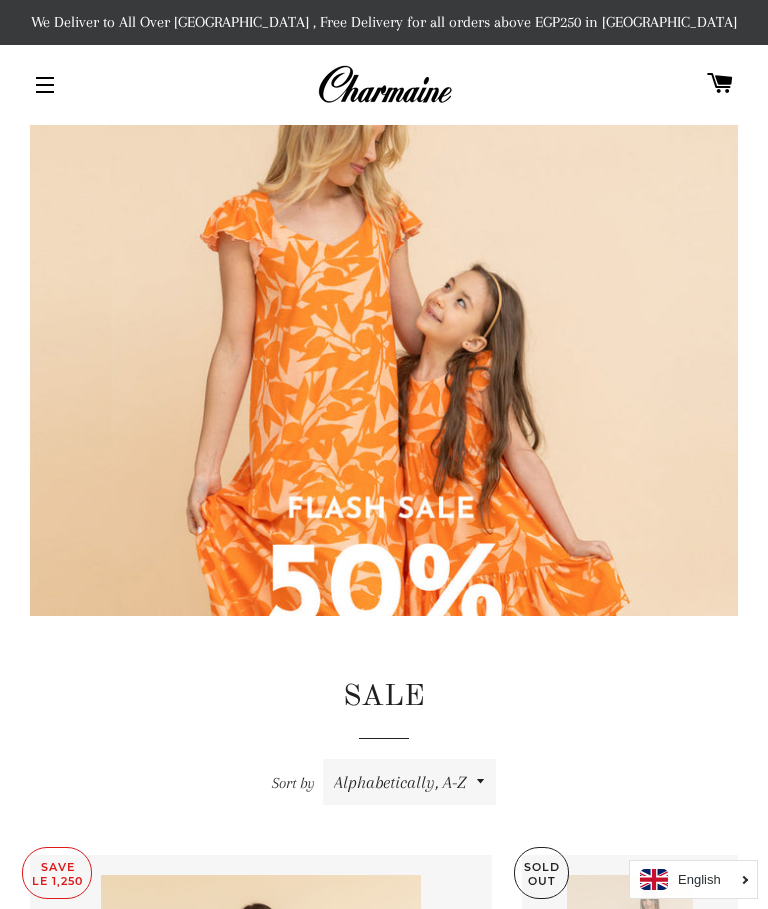click on "Site navigation" at bounding box center (45, 85) 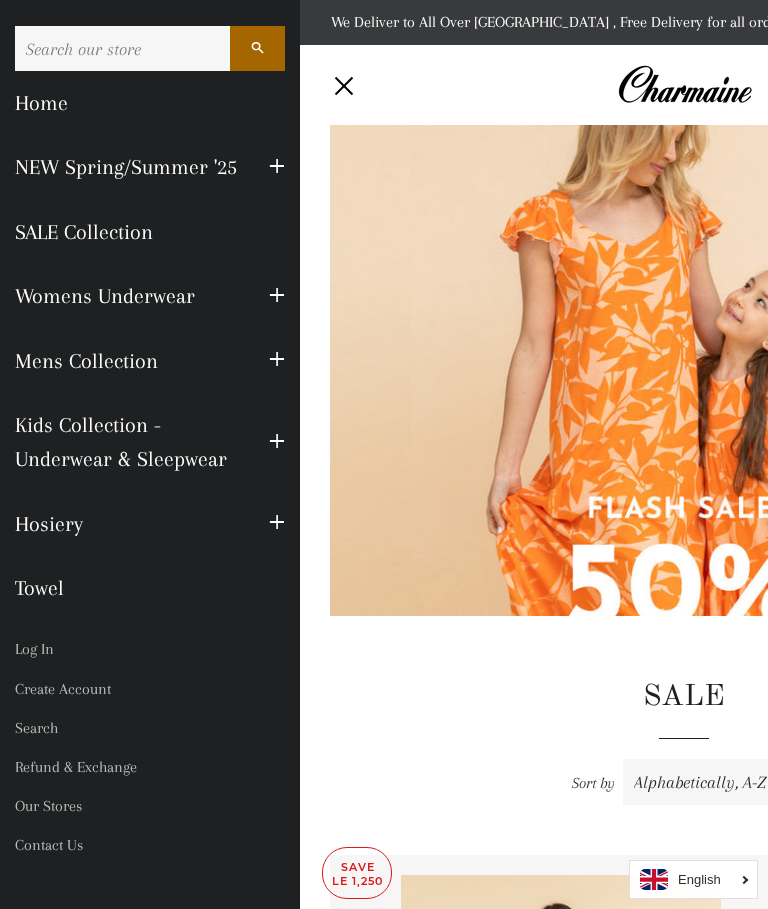 click on "NEW Spring/Summer '25" at bounding box center (127, 167) 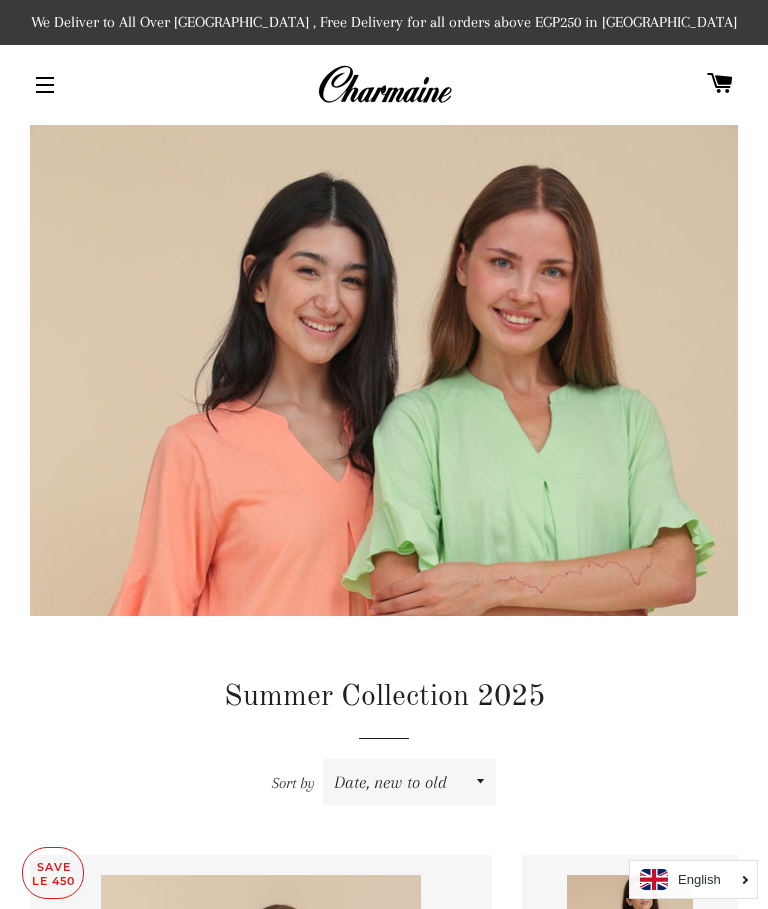 scroll, scrollTop: 0, scrollLeft: 0, axis: both 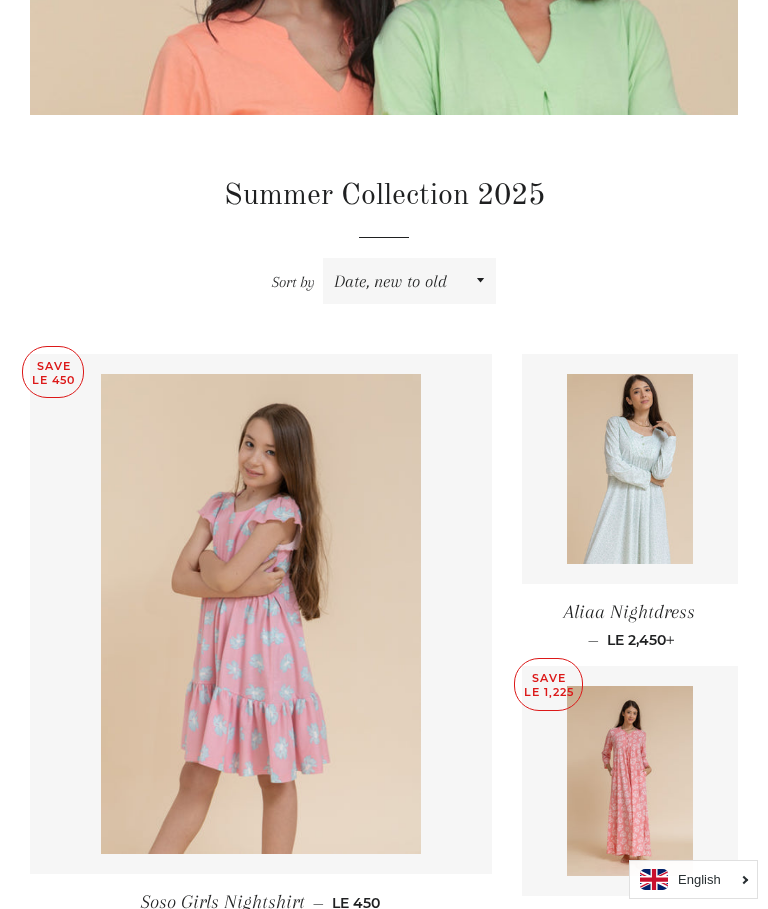 click on "Sort by" at bounding box center (293, 282) 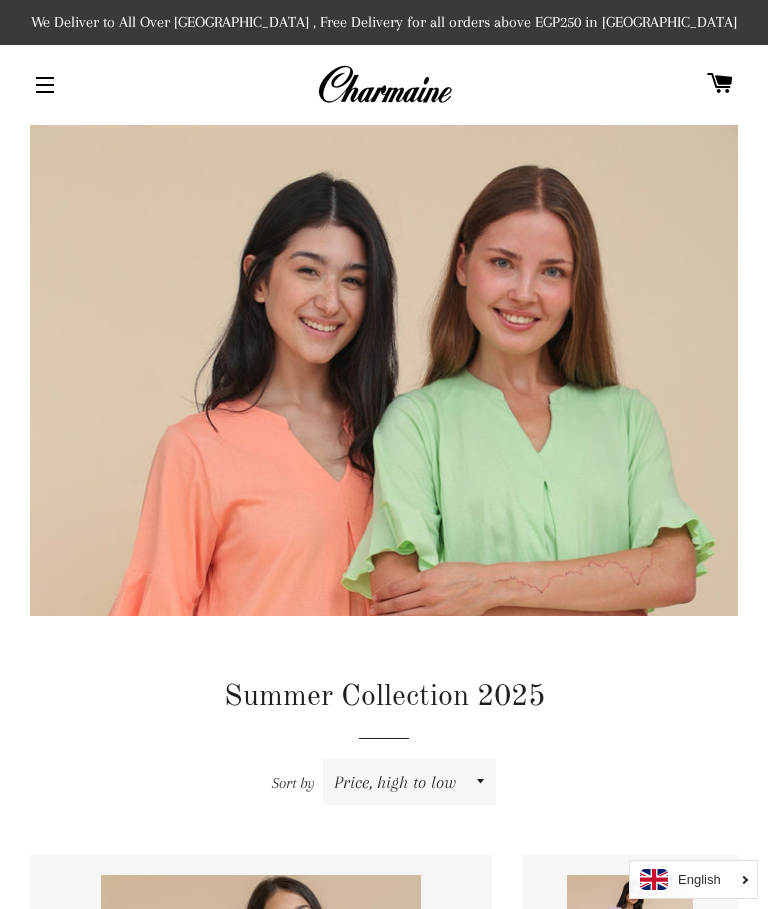 scroll, scrollTop: 0, scrollLeft: 0, axis: both 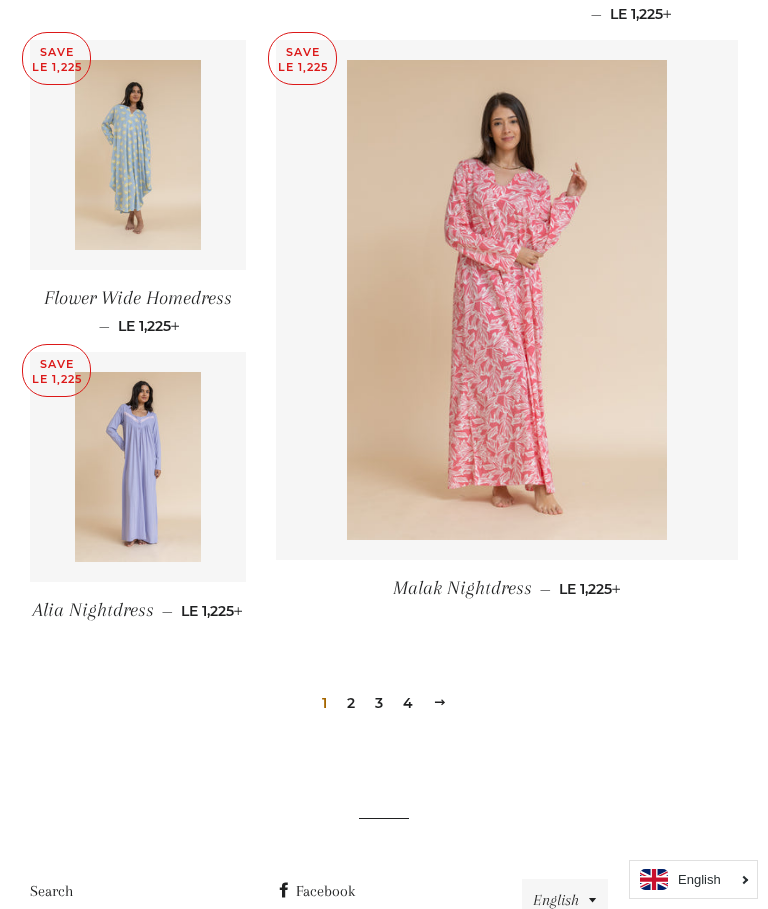 click at bounding box center [440, 702] 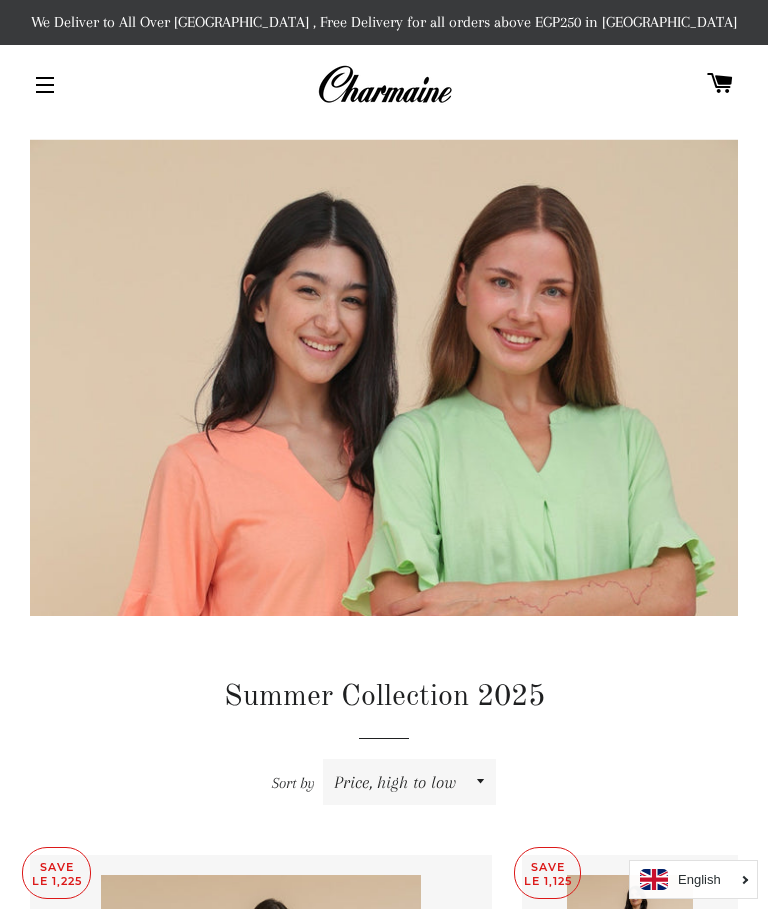 scroll, scrollTop: 375, scrollLeft: 0, axis: vertical 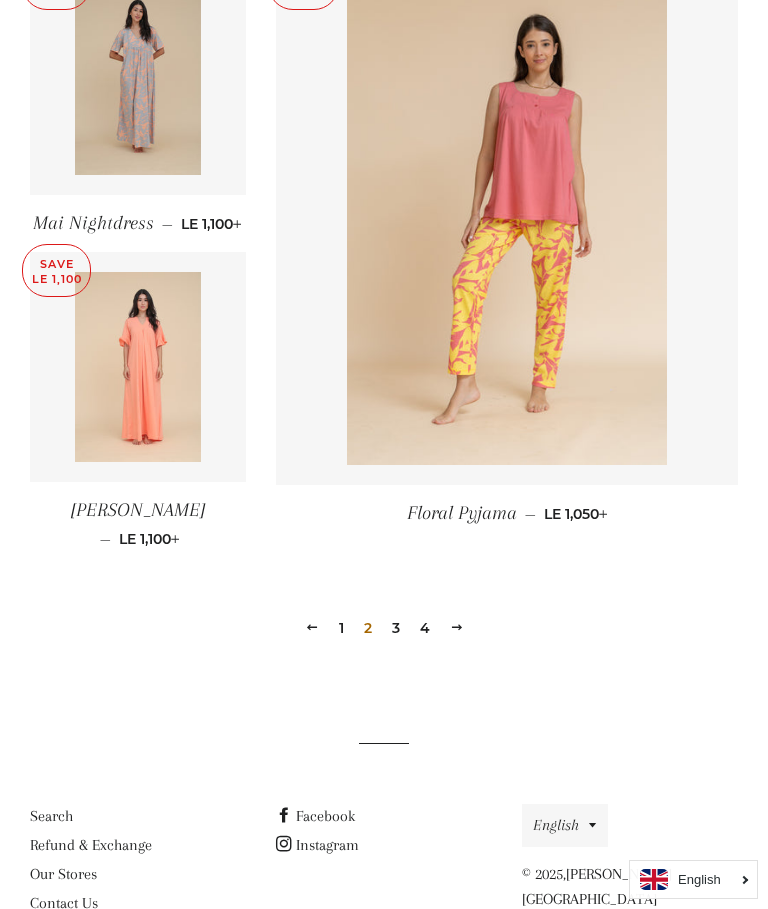 click at bounding box center (457, 627) 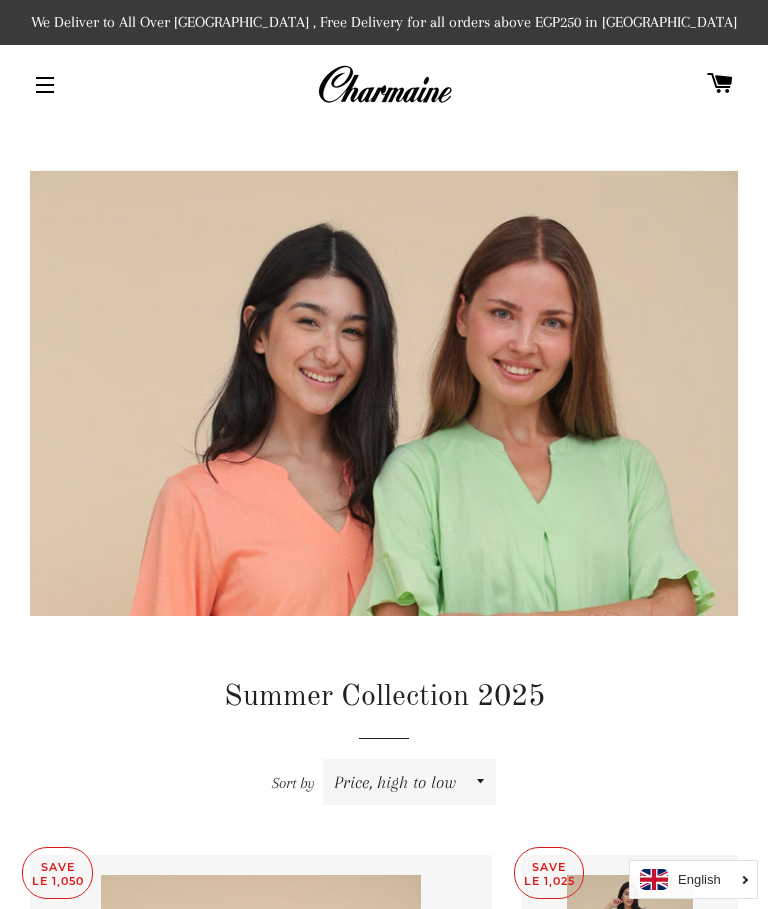 scroll, scrollTop: 512, scrollLeft: 0, axis: vertical 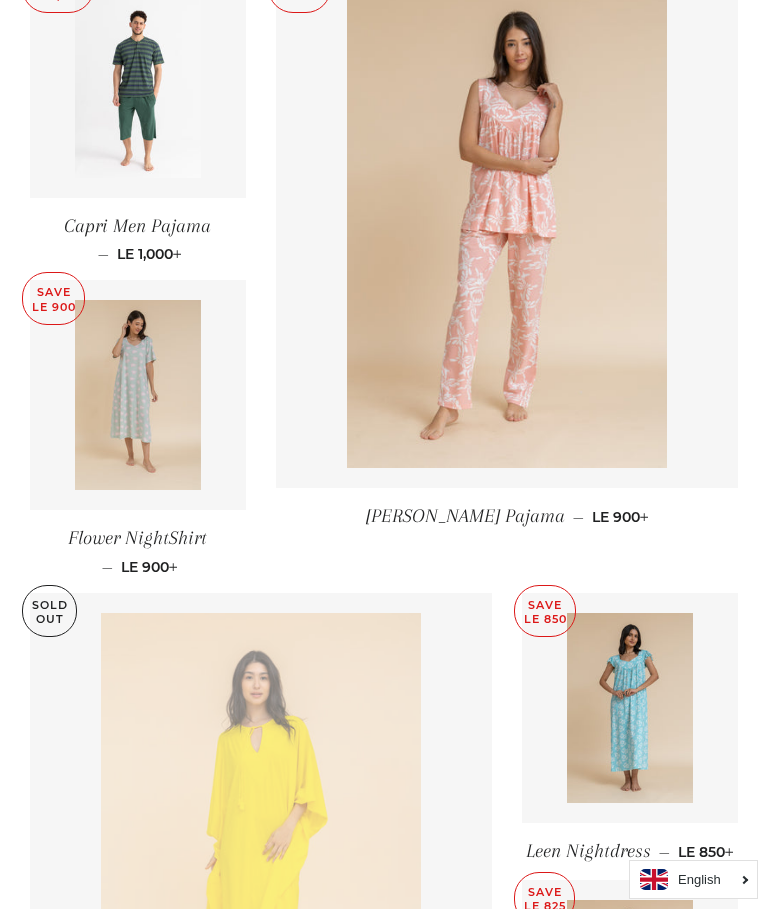 click at bounding box center [507, 228] 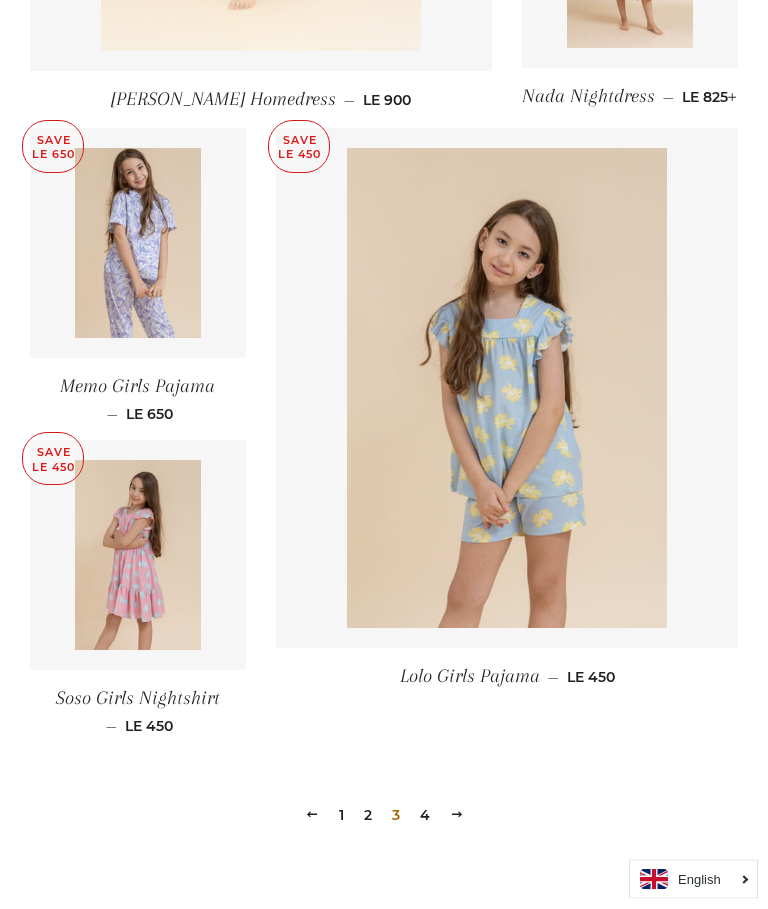 scroll, scrollTop: 2529, scrollLeft: 0, axis: vertical 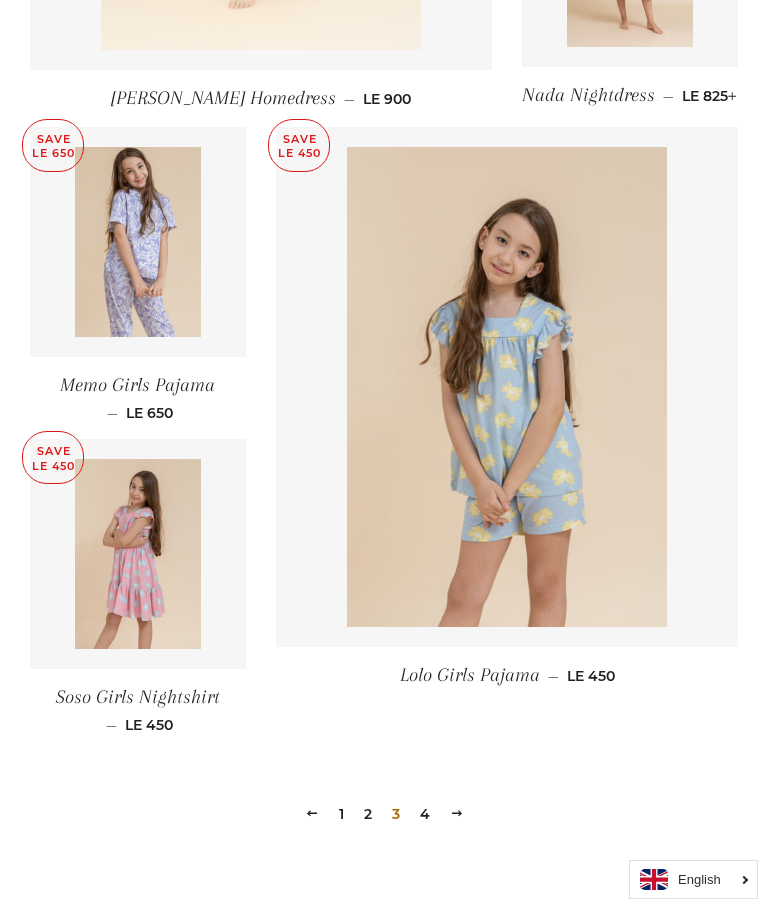 click at bounding box center (457, 813) 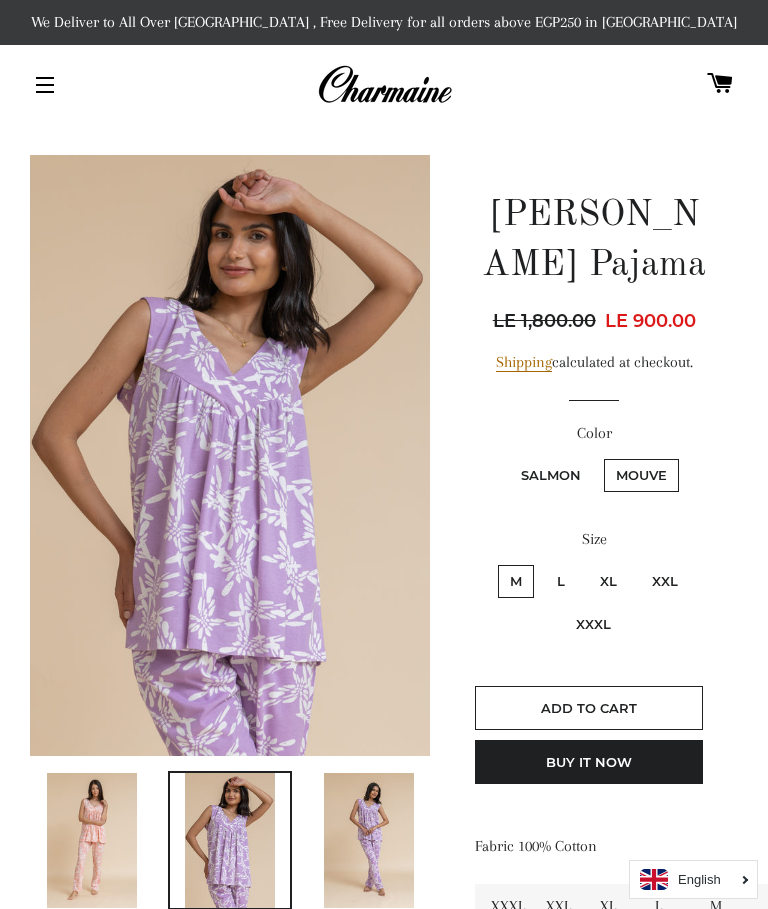 scroll, scrollTop: 0, scrollLeft: 0, axis: both 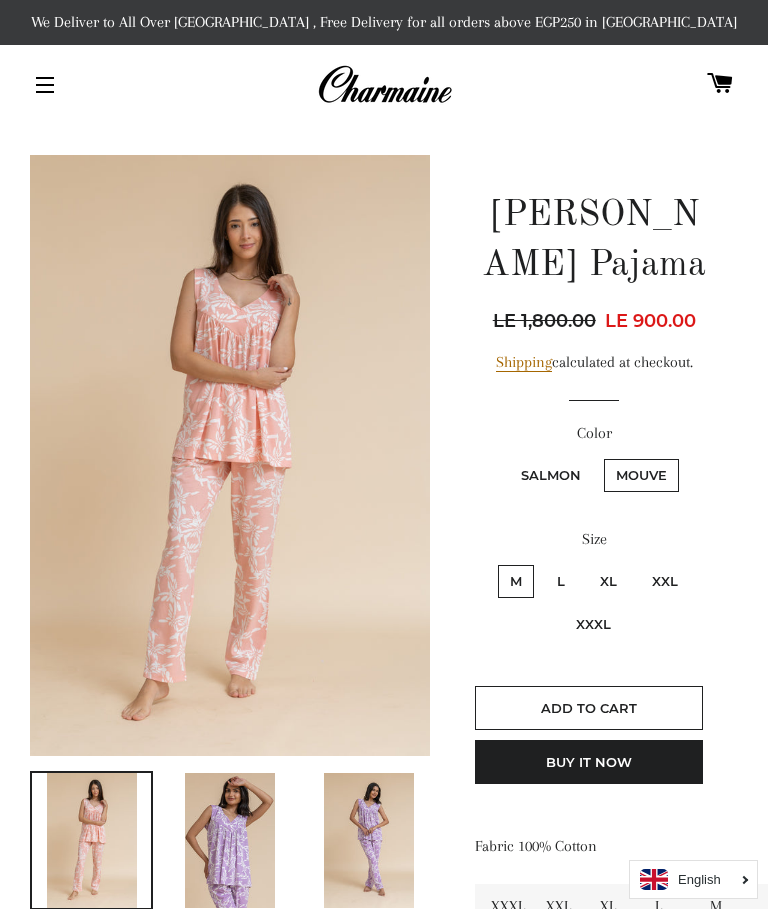 click at bounding box center [230, 455] 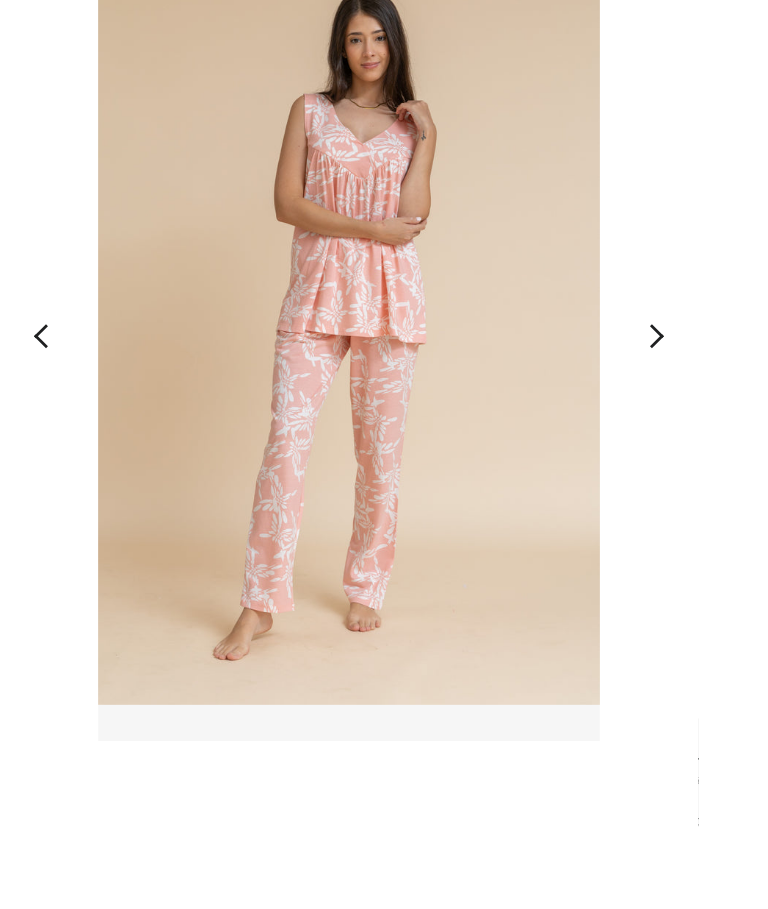 scroll, scrollTop: 0, scrollLeft: 0, axis: both 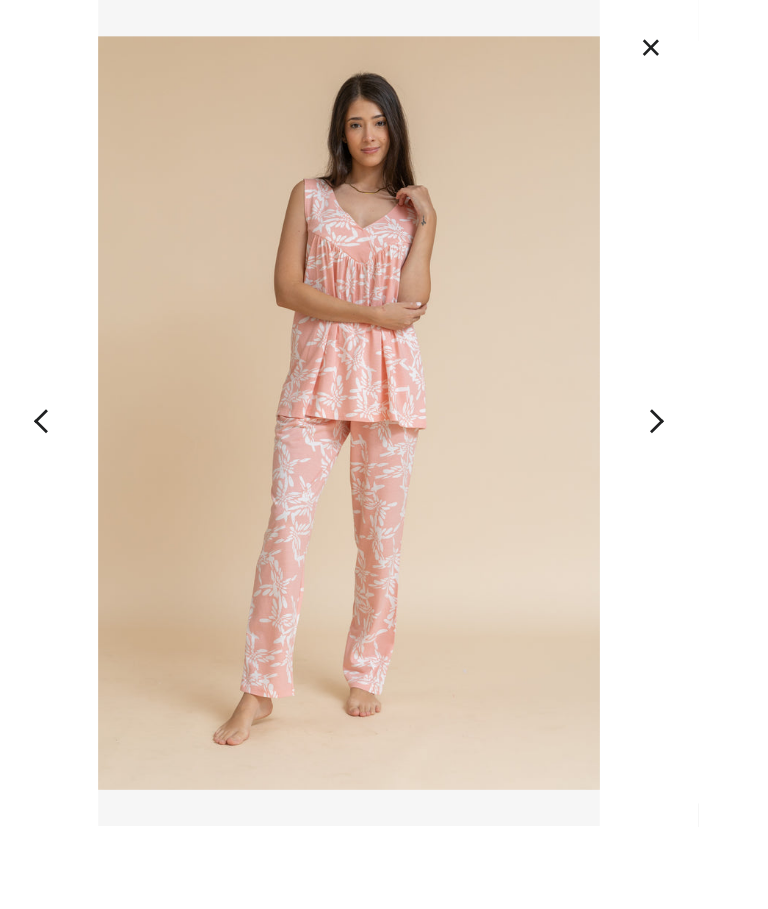 click on "×" at bounding box center [716, 52] 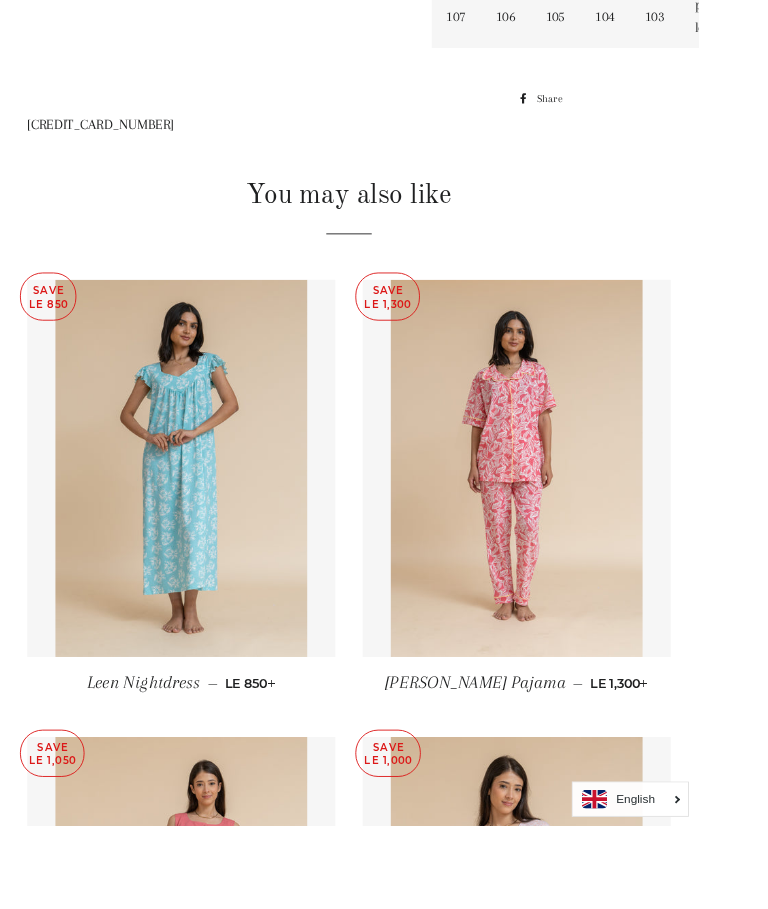 scroll, scrollTop: 1177, scrollLeft: 0, axis: vertical 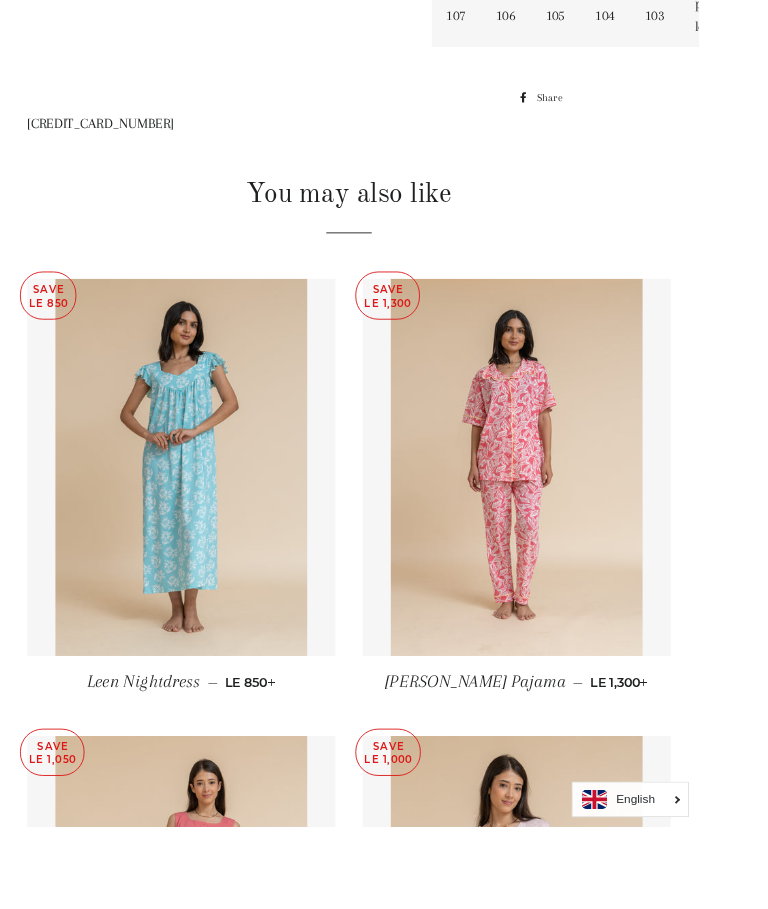 click at bounding box center (199, 514) 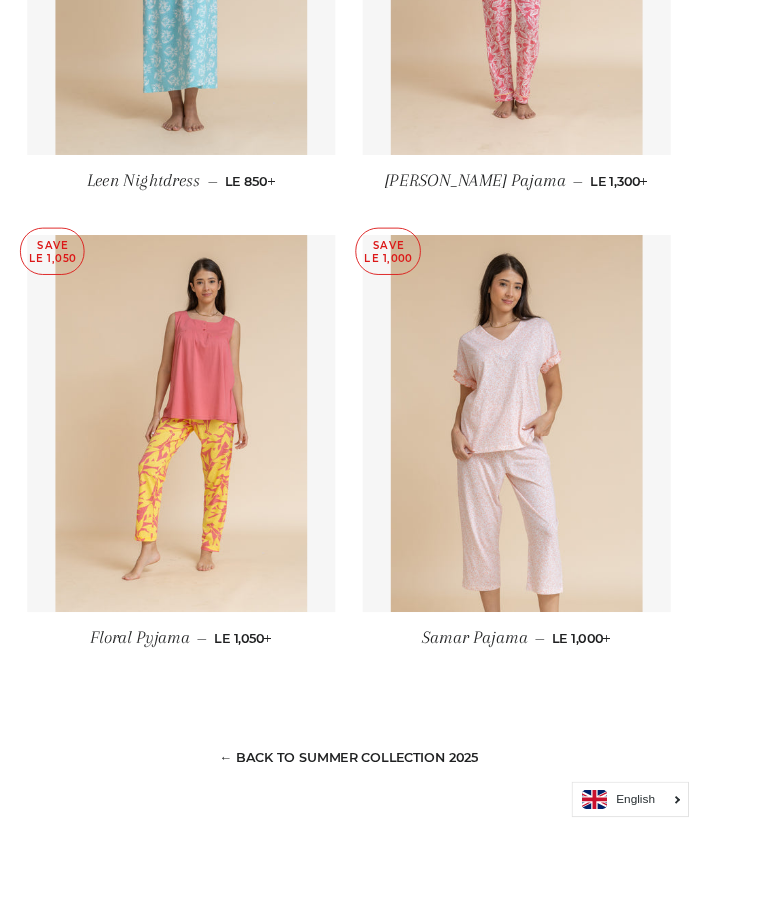 scroll, scrollTop: 1840, scrollLeft: 0, axis: vertical 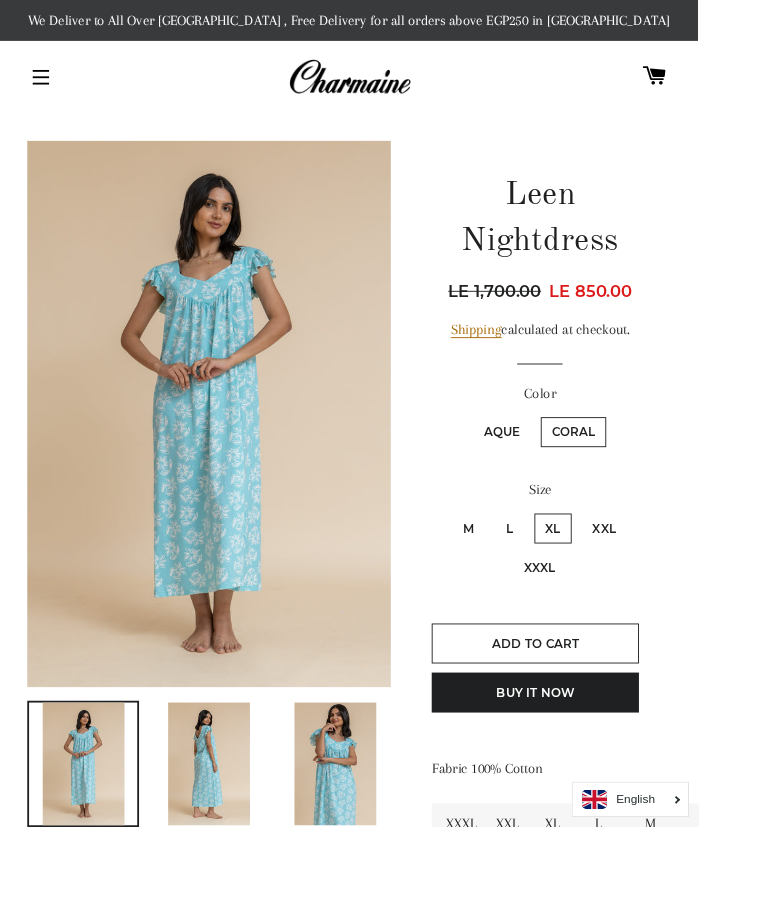click at bounding box center [230, 455] 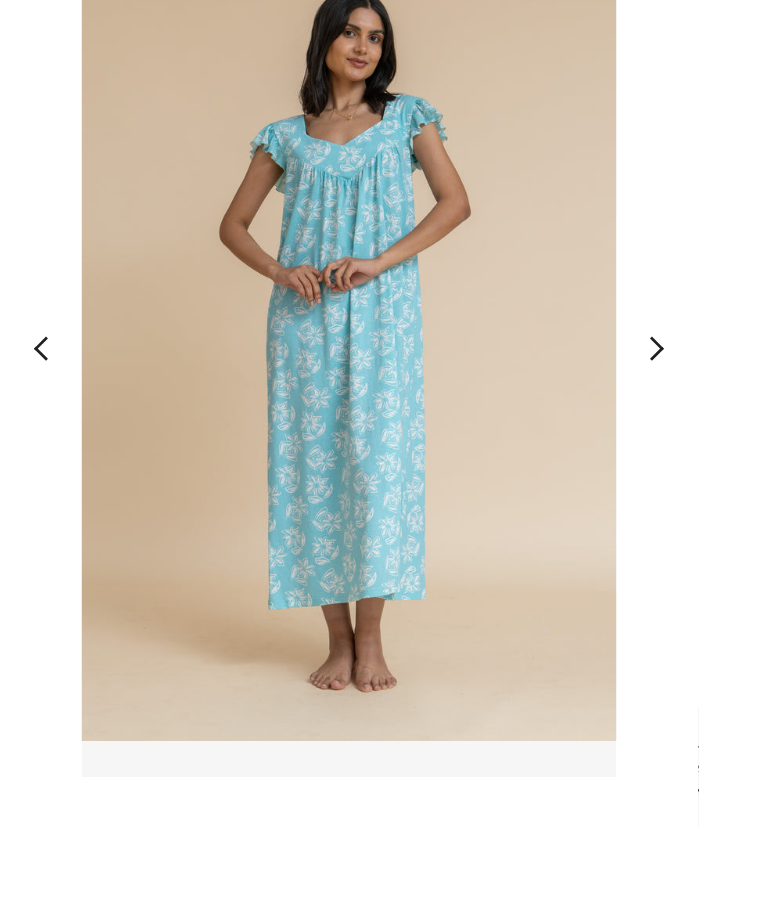scroll, scrollTop: 0, scrollLeft: 0, axis: both 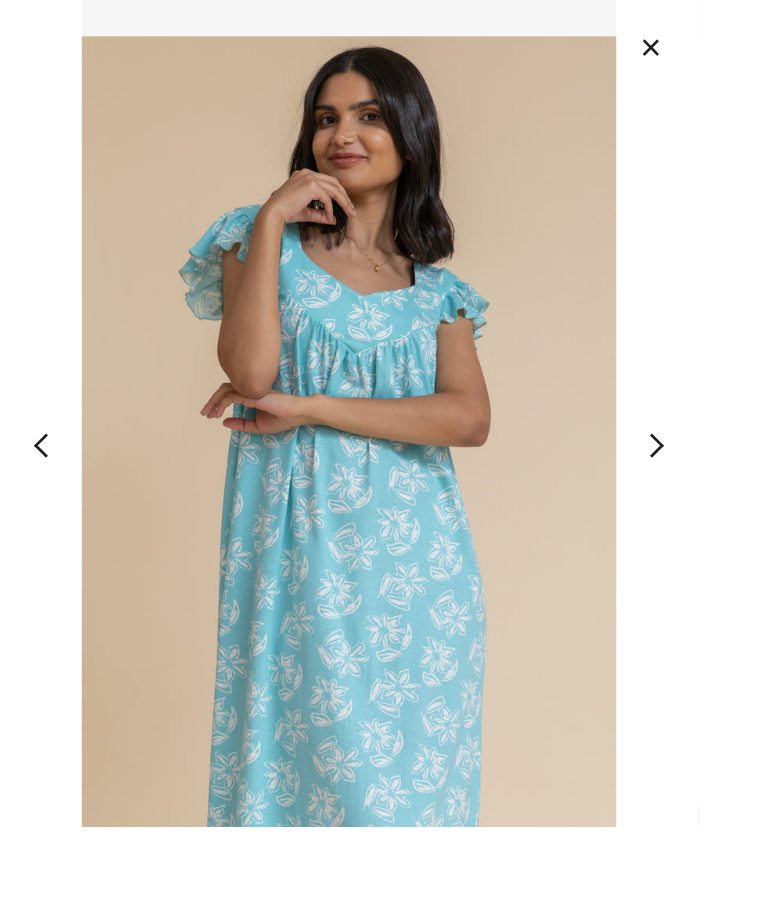 click on "×" at bounding box center (716, 52) 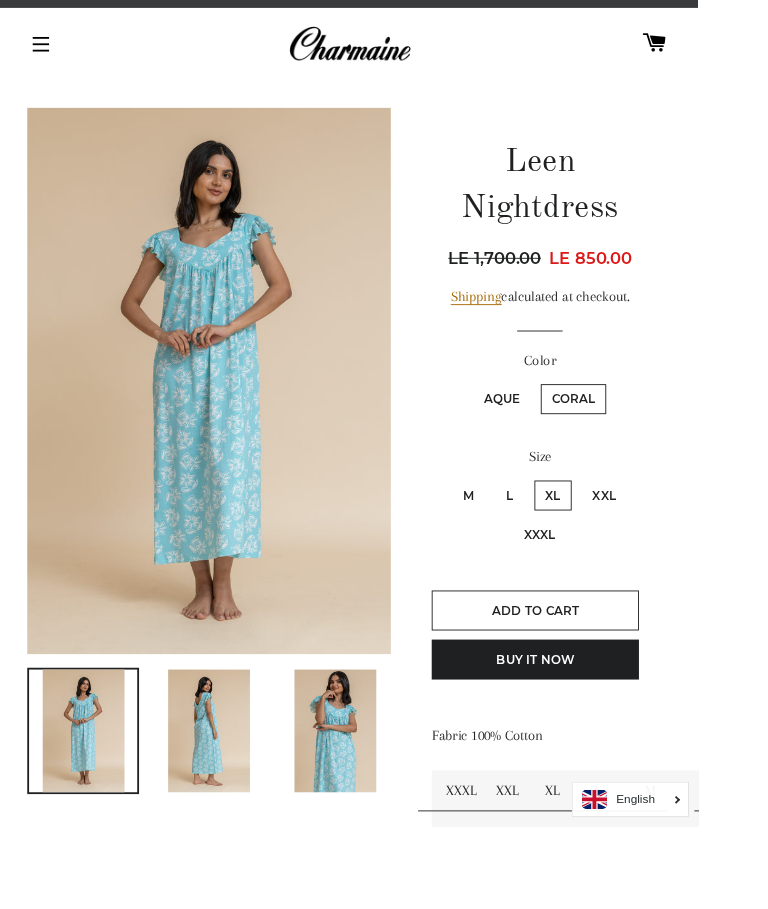 click on "Aque" at bounding box center (552, 439) 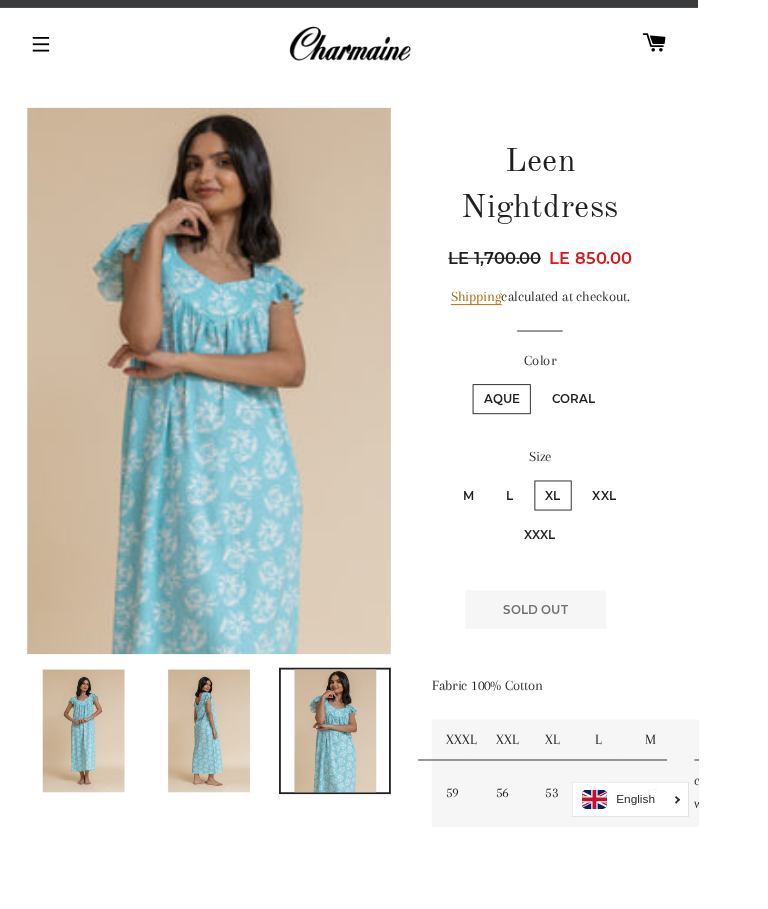 scroll, scrollTop: 118, scrollLeft: 0, axis: vertical 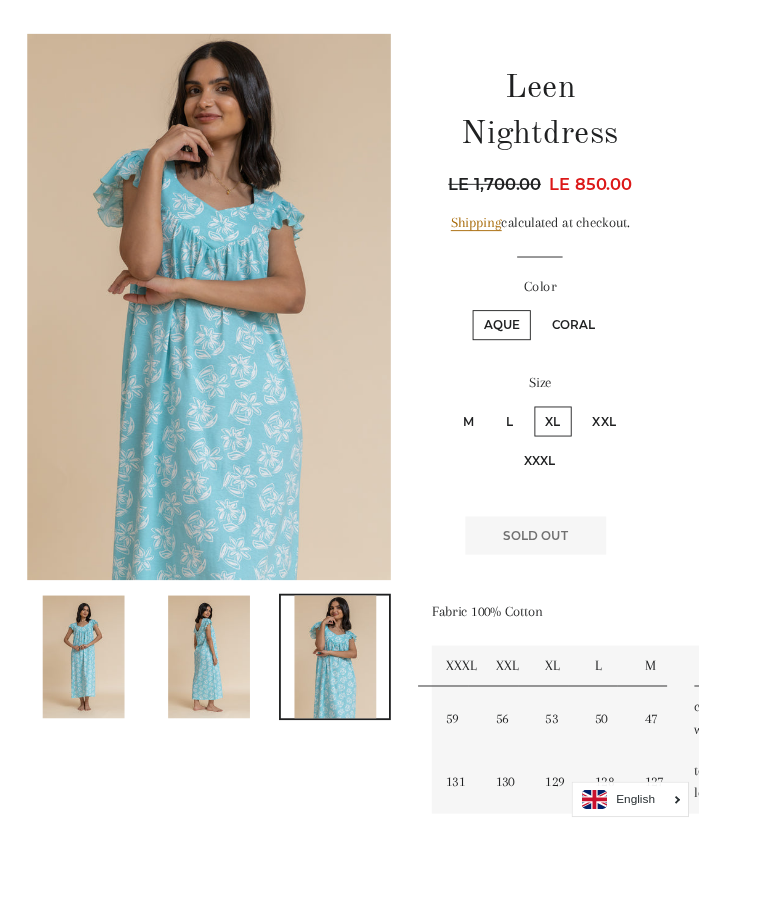 click on "Aque" at bounding box center [552, 357] 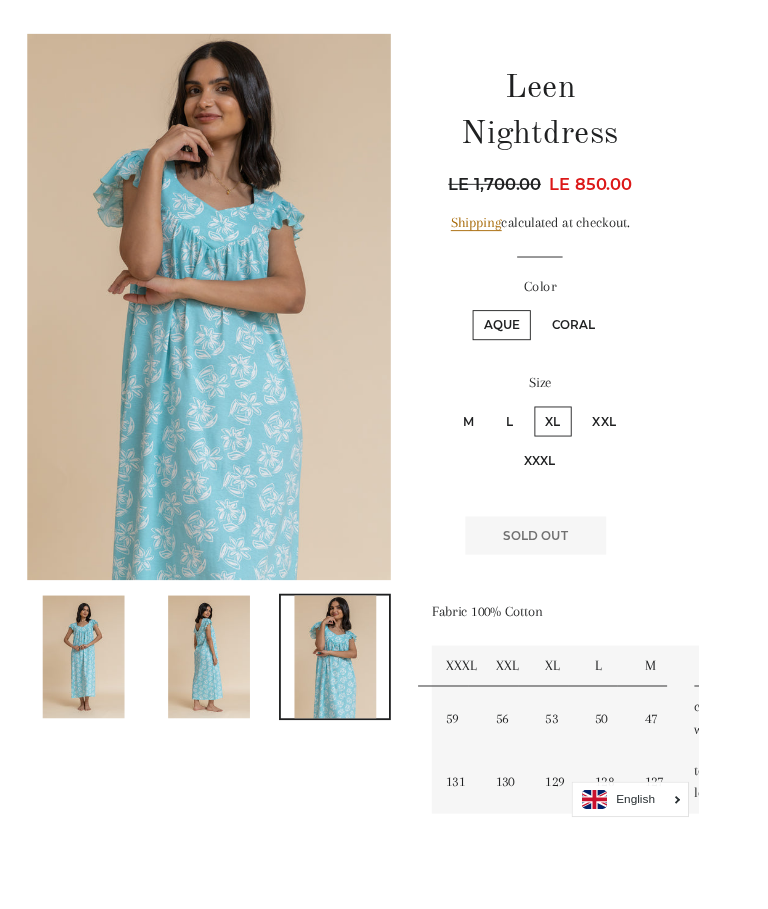 click on "Coral" at bounding box center [631, 357] 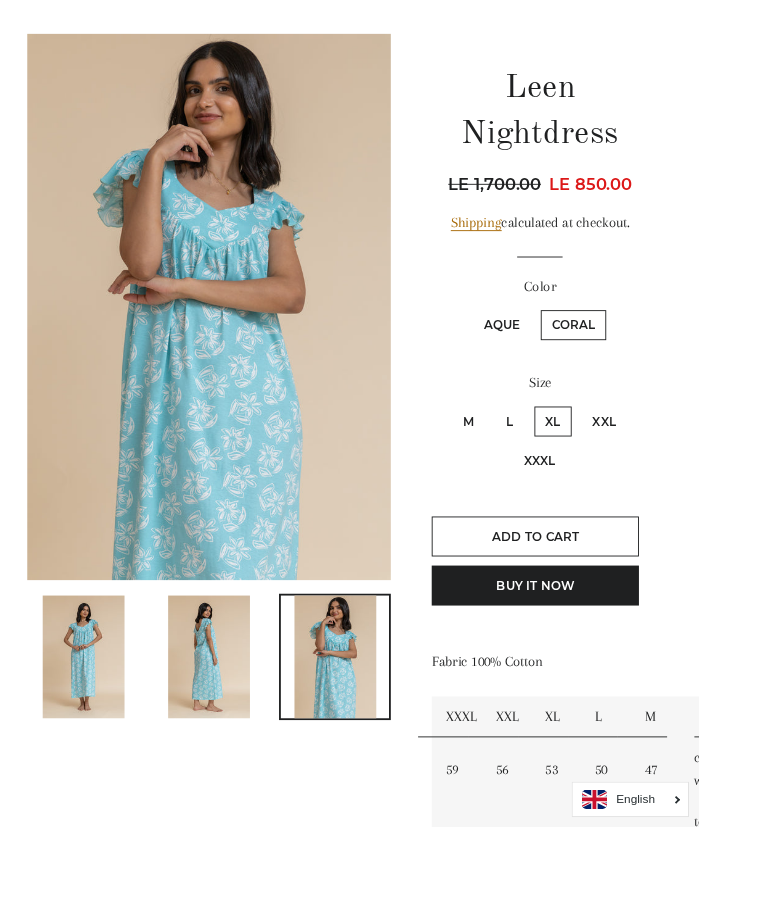 click on "Coral" at bounding box center (631, 357) 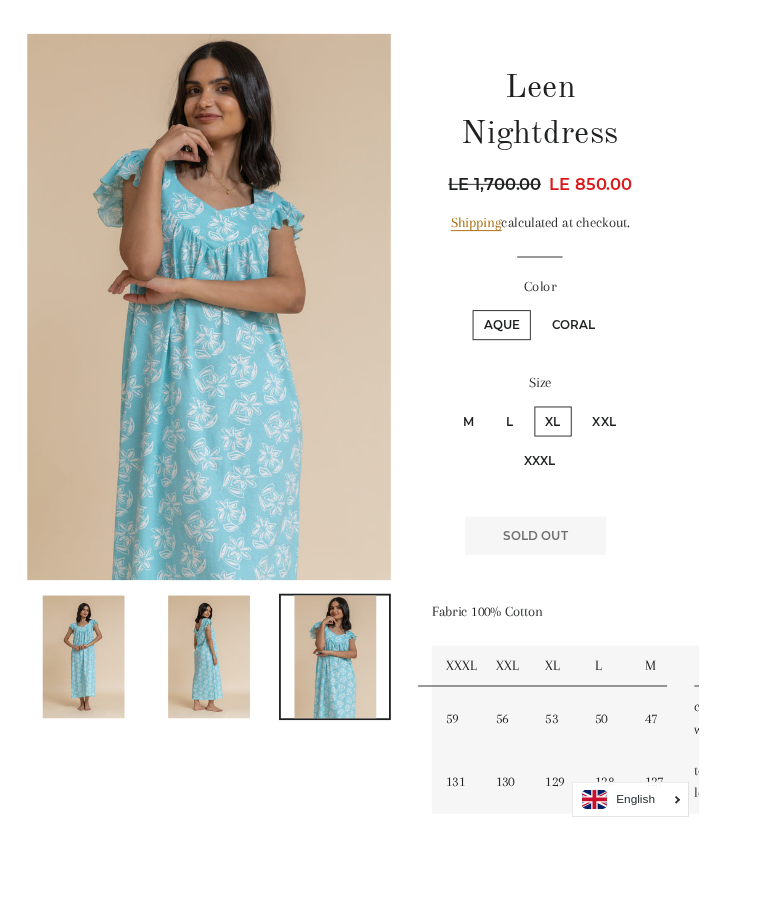 click on "Aque" at bounding box center [552, 357] 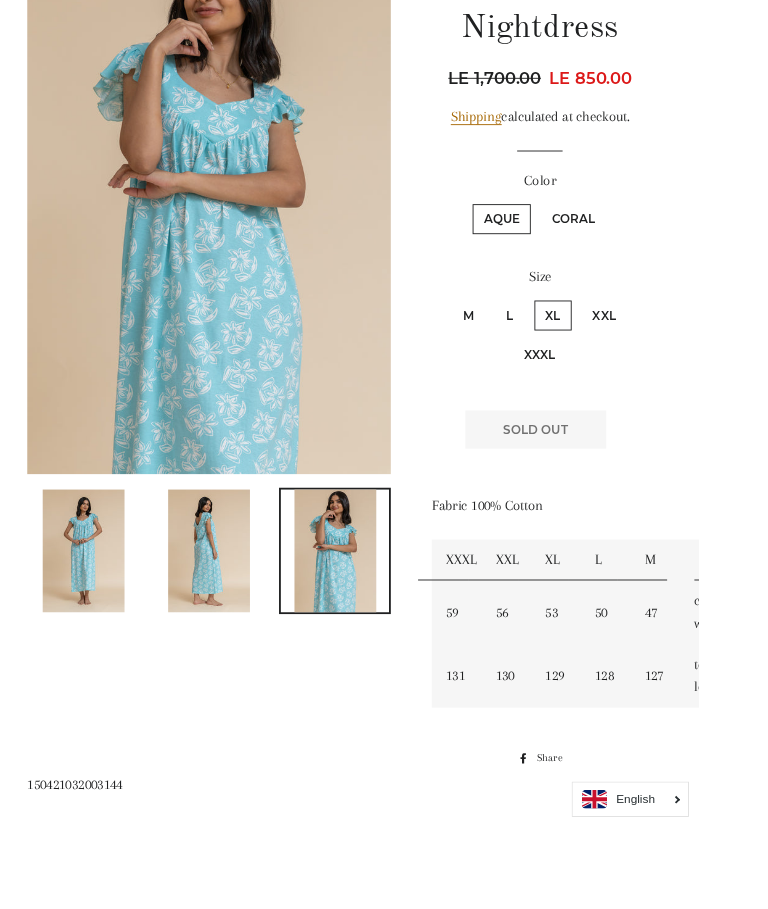 scroll, scrollTop: 207, scrollLeft: 0, axis: vertical 